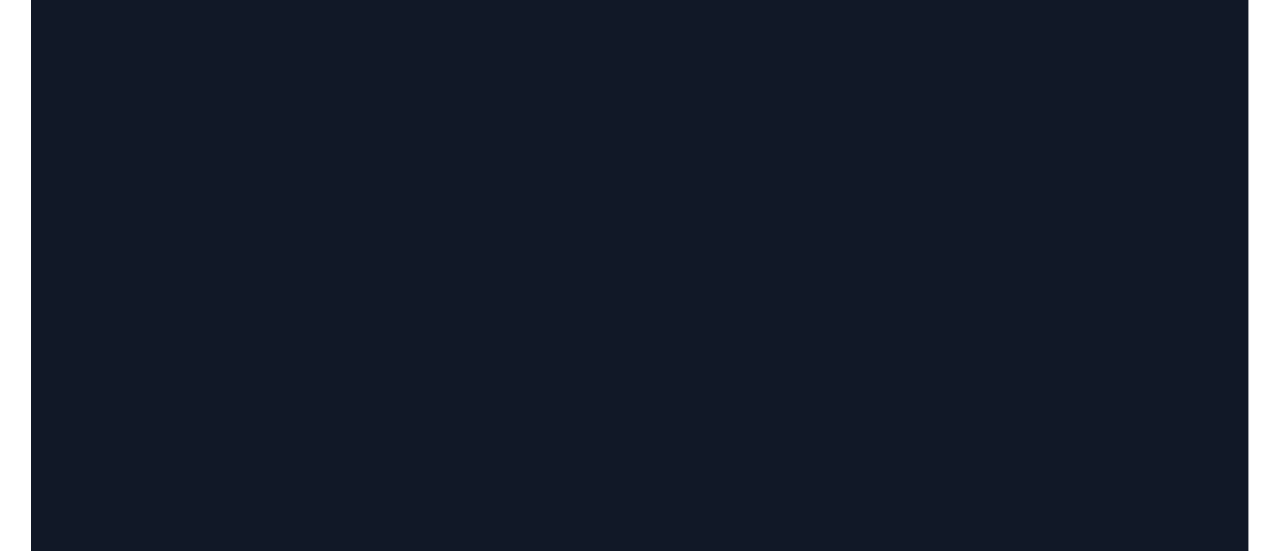scroll, scrollTop: 0, scrollLeft: 0, axis: both 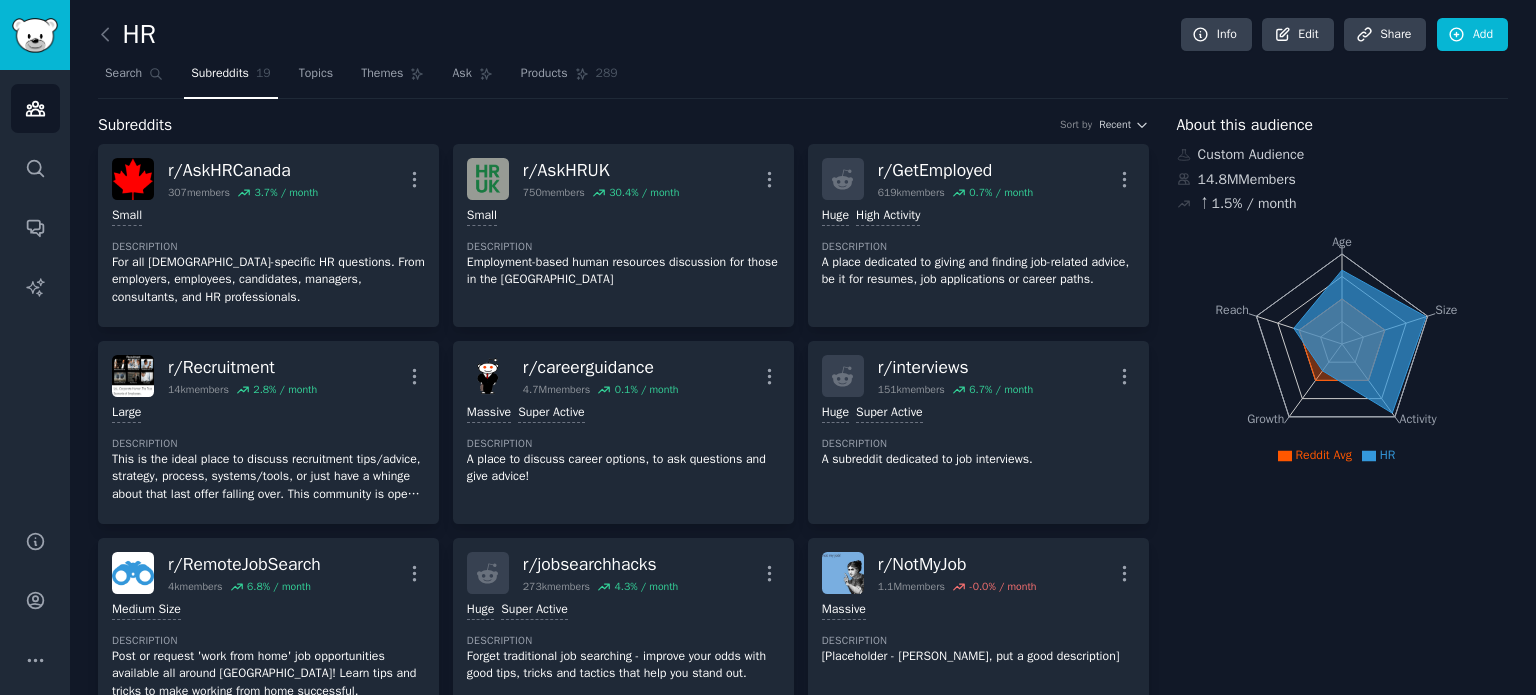 click on "HR Info Edit Share Add Search Subreddits 19 Topics Themes Ask Products 289 Subreddits Sort by Recent r/ AskHRCanada 307  members 3.7 % / month More Small Description For all [DEMOGRAPHIC_DATA]-specific HR questions. From employers, employees, candidates, managers, consultants, and HR professionals.  r/ AskHRUK 750  members 30.4 % / month More Small Description Employment-based human resources discussion for those in the [GEOGRAPHIC_DATA] r/ GetEmployed 619k  members 0.7 % / month More >= 80th percentile for submissions / day Huge High Activity Description A place dedicated to giving and finding job-related advice, be it for resumes, job applications or career paths. r/ Recruitment 14k  members 2.8 % / month More Large Description r/ careerguidance 4.7M  members 0.1 % / month More Massive Super Active Description A place to discuss career options, to ask questions and give advice! r/ interviews 151k  members 6.7 % / month More Huge Super Active Description A subreddit dedicated to job interviews.  r/ RemoteJobSearch 4k 6.8" 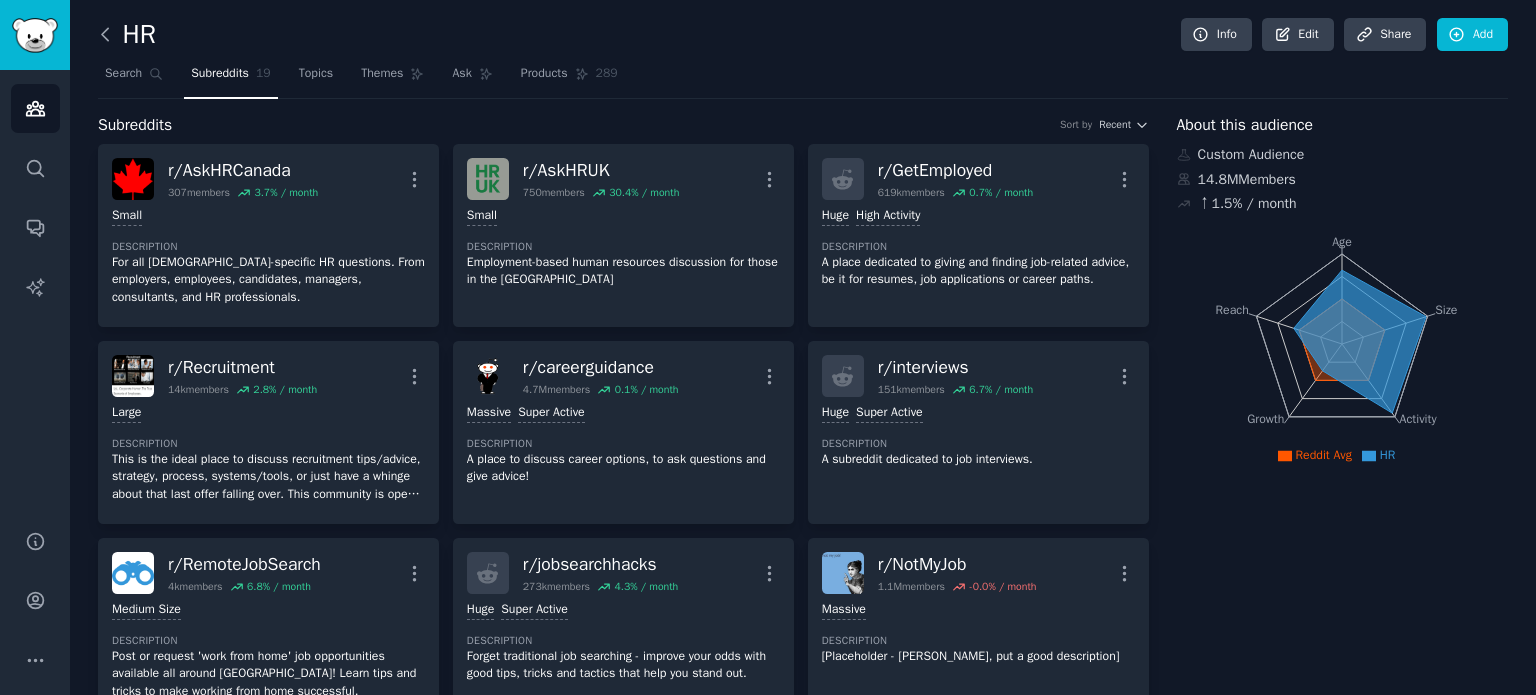 click 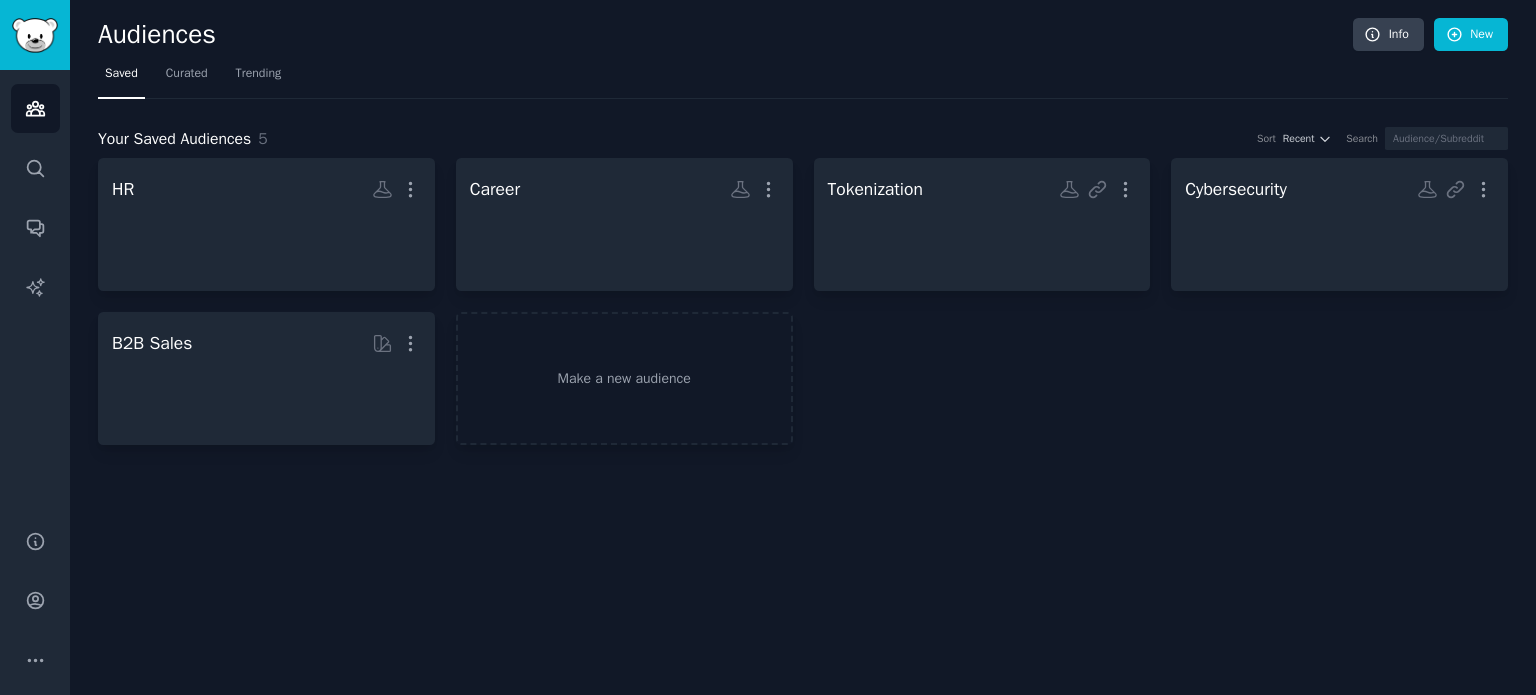 click on "Audiences Info New Saved Curated Trending Your Saved Audiences 5 Sort Recent Search HR Custom Audience More Career More Tokenization More Cybersecurity More B2B Sales More Make a new audience" 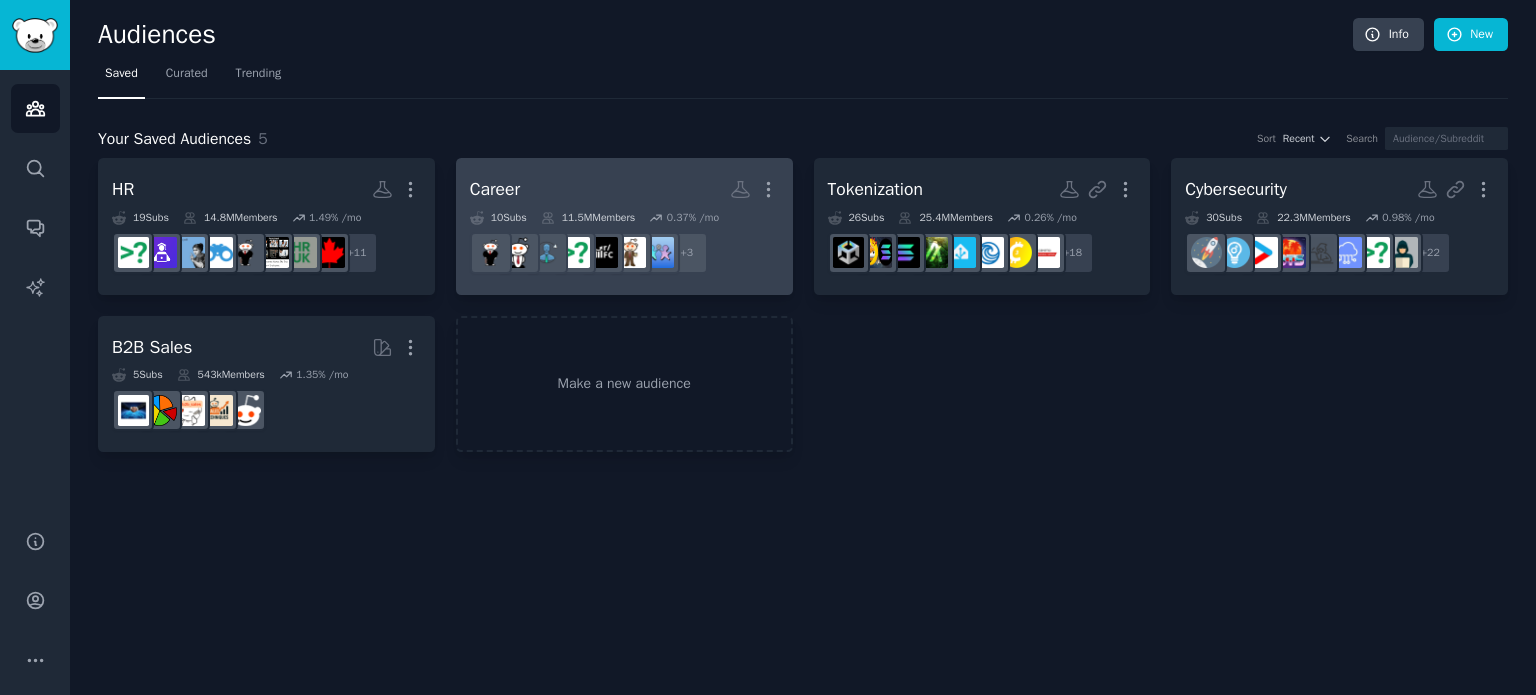 click on "+ 3" at bounding box center [624, 253] 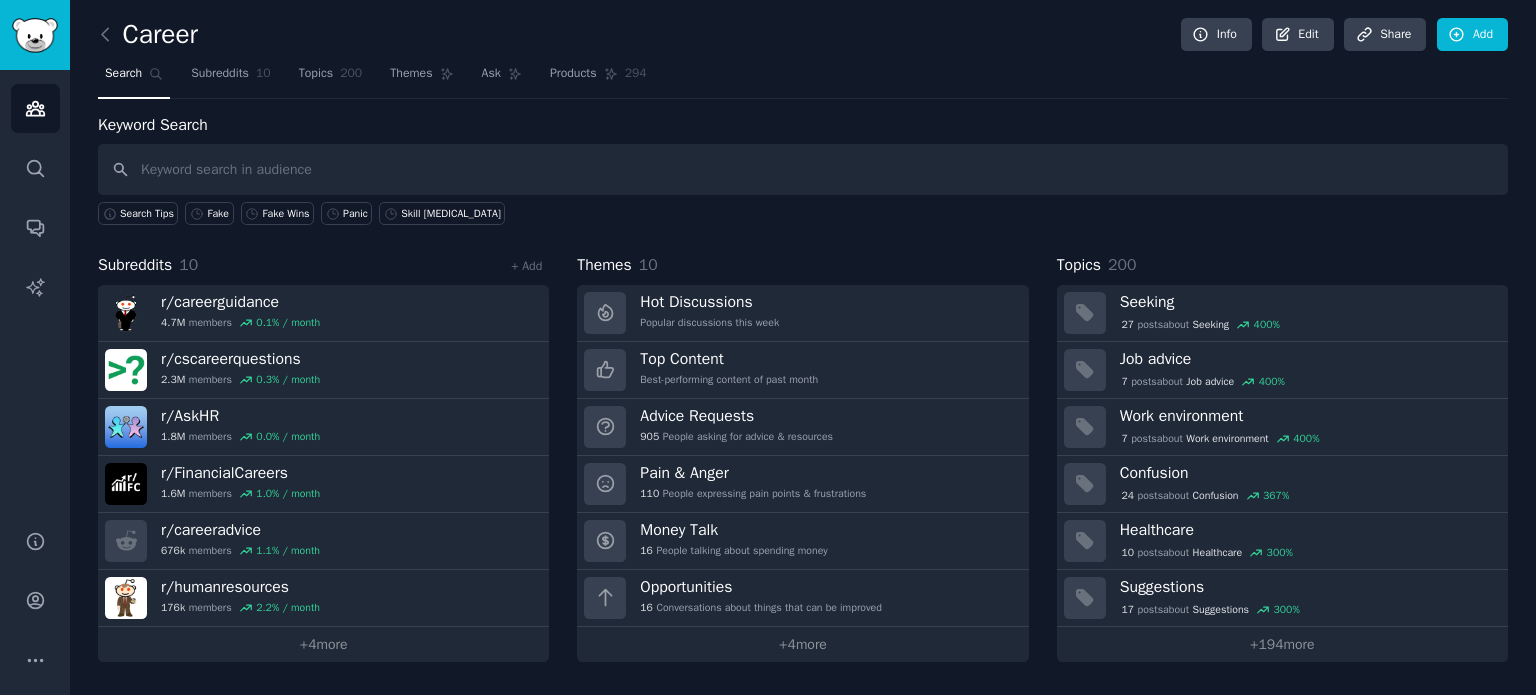 click on "Keyword Search Search Tips Fake  Fake Wins Panic Skill [MEDICAL_DATA] Subreddits 10 + Add r/ careerguidance 4.7M  members 0.1 % / month r/ cscareerquestions 2.3M  members 0.3 % / month r/ AskHR 1.8M  members 0.0 % / month r/ FinancialCareers 1.6M  members 1.0 % / month r/ careeradvice 676k  members 1.1 % / month r/ humanresources 176k  members 2.2 % / month +  4  more Themes 10 Hot Discussions Popular discussions this week Top Content Best-performing content of past month Advice Requests 905 People asking for advice & resources Pain & Anger 110 People expressing pain points & frustrations Money Talk 16 People talking about spending money Opportunities 16 Conversations about things that can be improved +  4  more Topics 200 Seeking 27  post s  about  Seeking 400 % Job advice 7  post s  about  Job advice 400 % Work environment 7  post s  about  Work environment 400 % Confusion 24  post s  about  Confusion 367 % Healthcare 10  post s  about  Healthcare 300 % Suggestions 17  post s  about  Suggestions 300 % +  194" at bounding box center (803, 387) 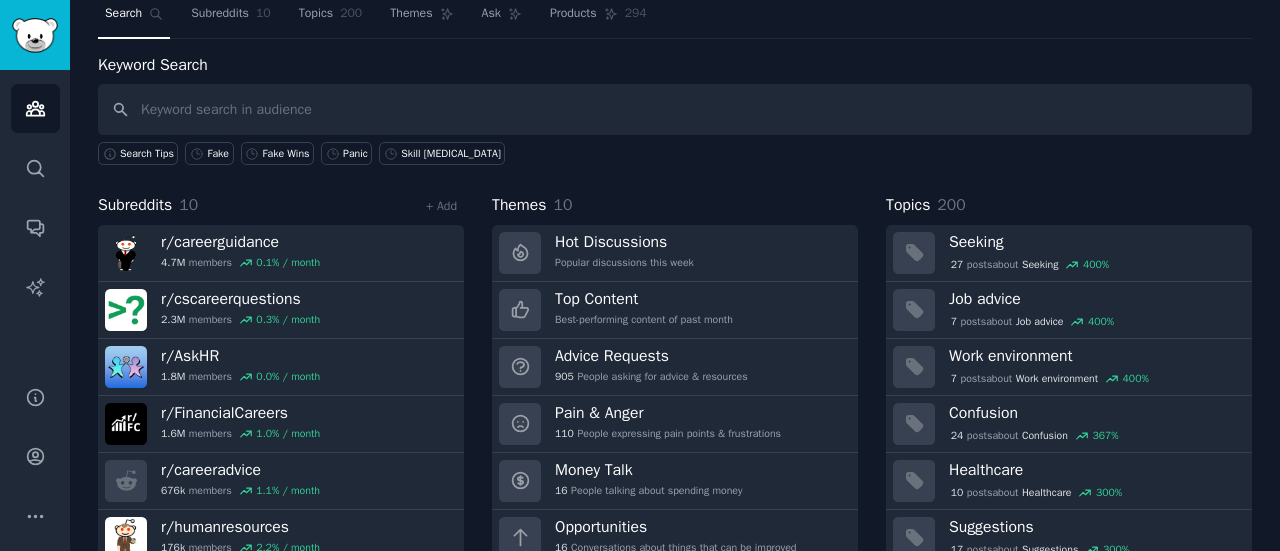 scroll, scrollTop: 0, scrollLeft: 0, axis: both 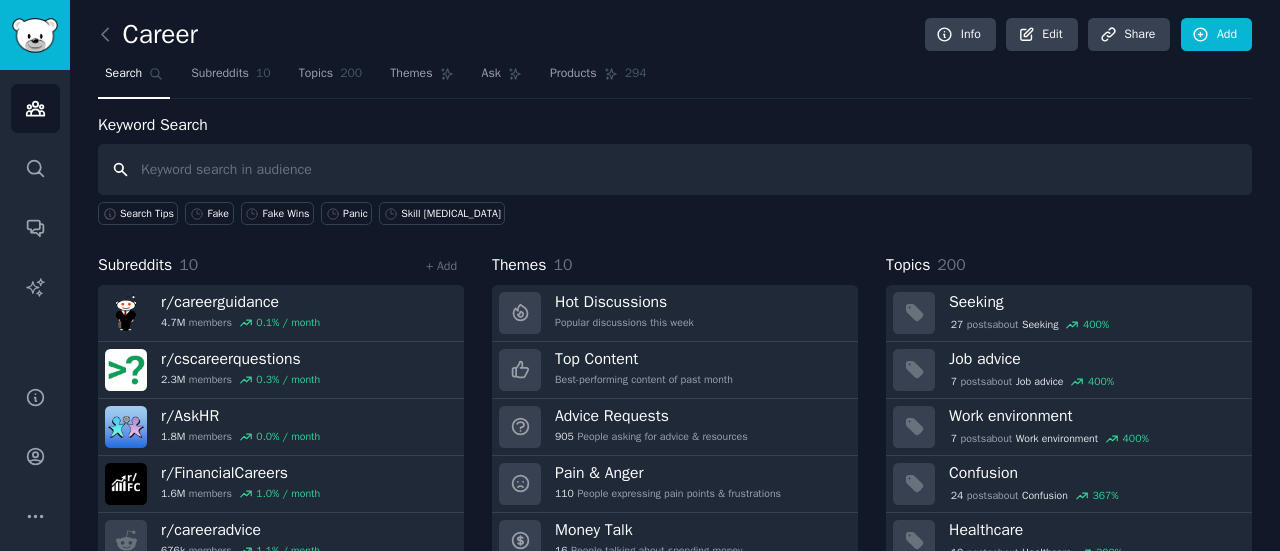 click at bounding box center [675, 169] 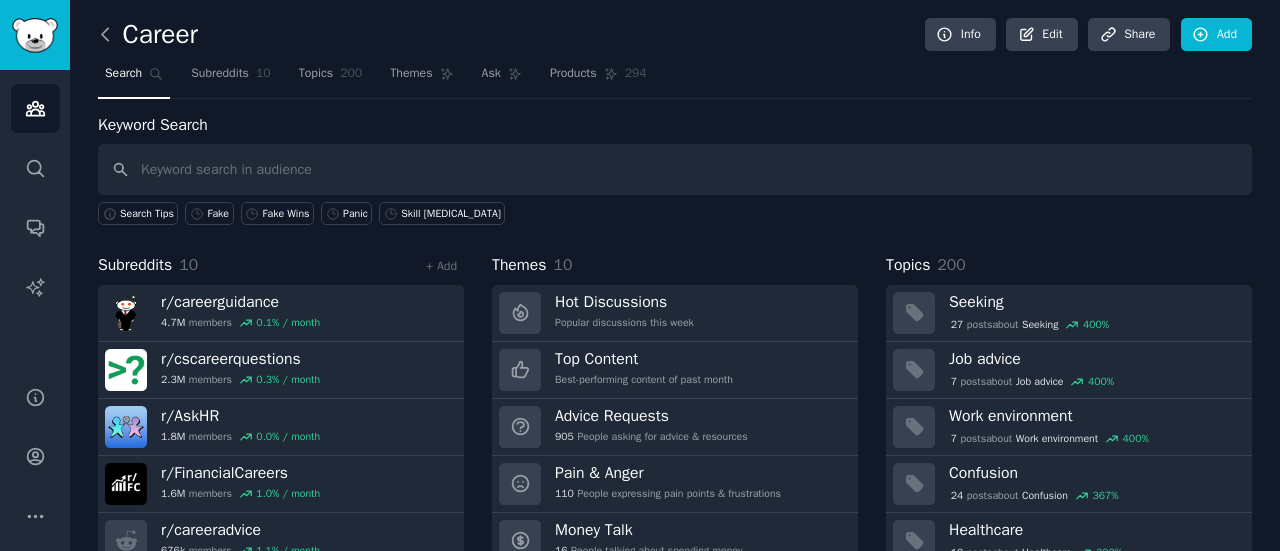 click 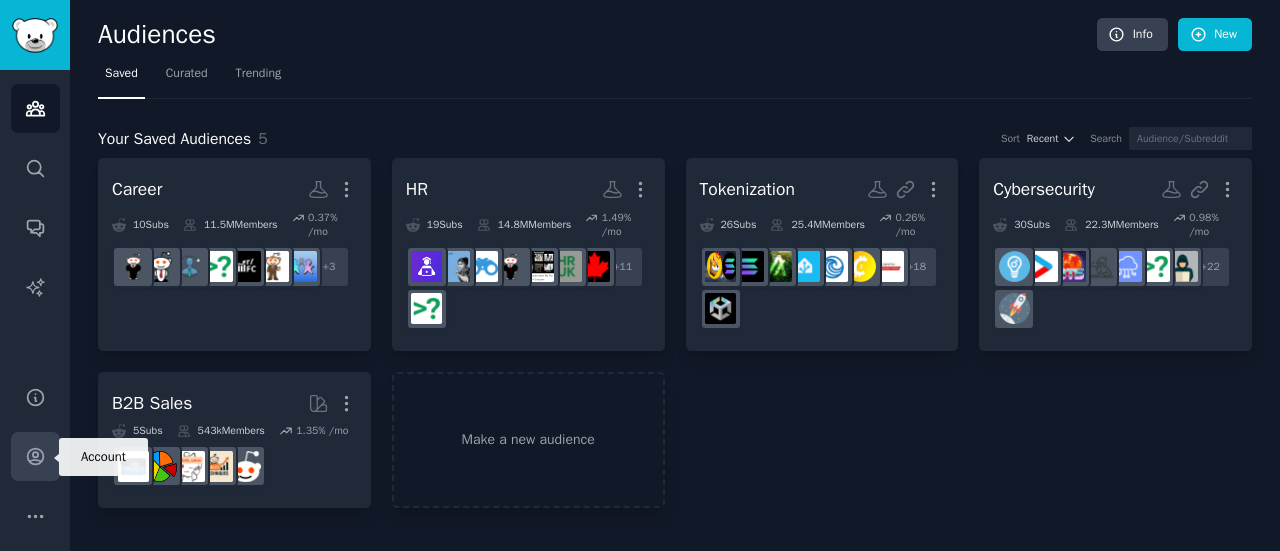 click on "Account" at bounding box center (35, 456) 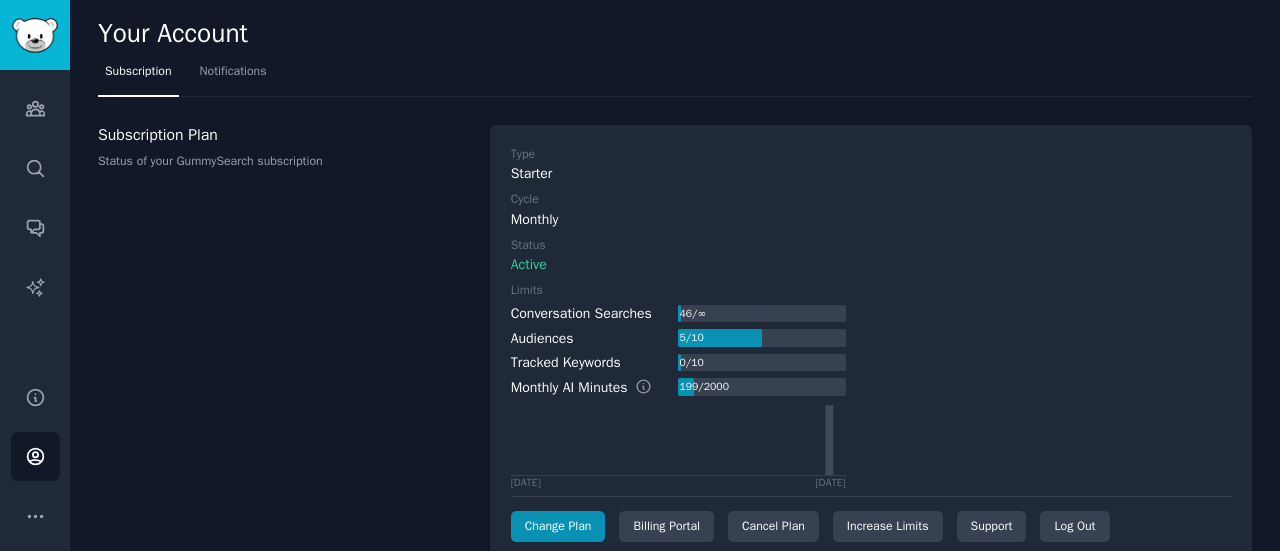 scroll, scrollTop: 130, scrollLeft: 0, axis: vertical 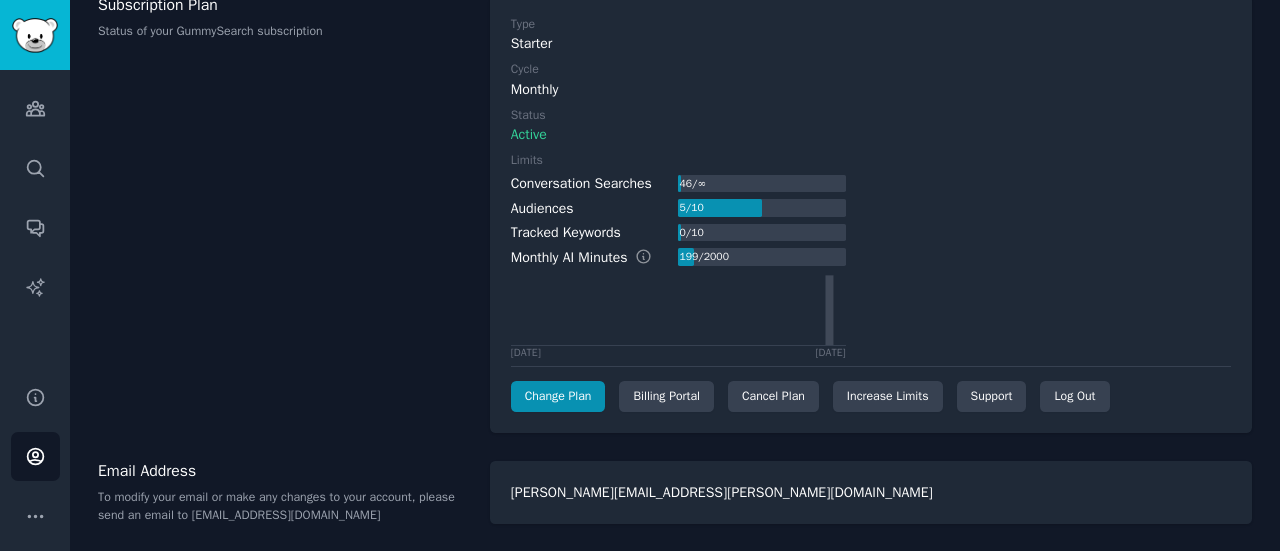 click on "[PERSON_NAME][EMAIL_ADDRESS][PERSON_NAME][DOMAIN_NAME]" at bounding box center [871, 492] 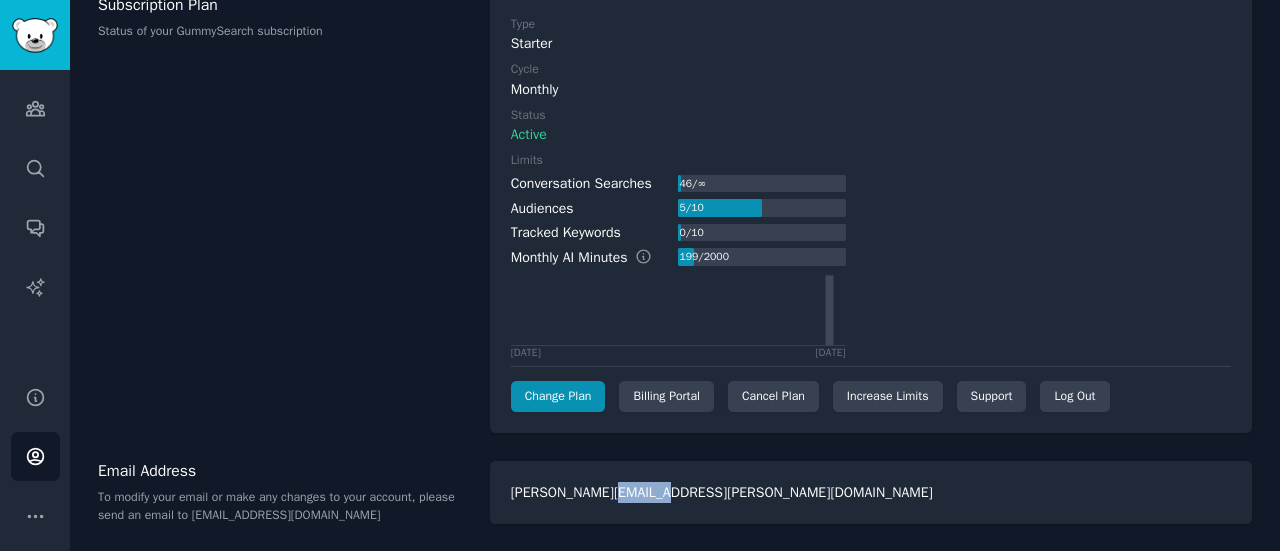 click on "[PERSON_NAME][EMAIL_ADDRESS][PERSON_NAME][DOMAIN_NAME]" at bounding box center [871, 492] 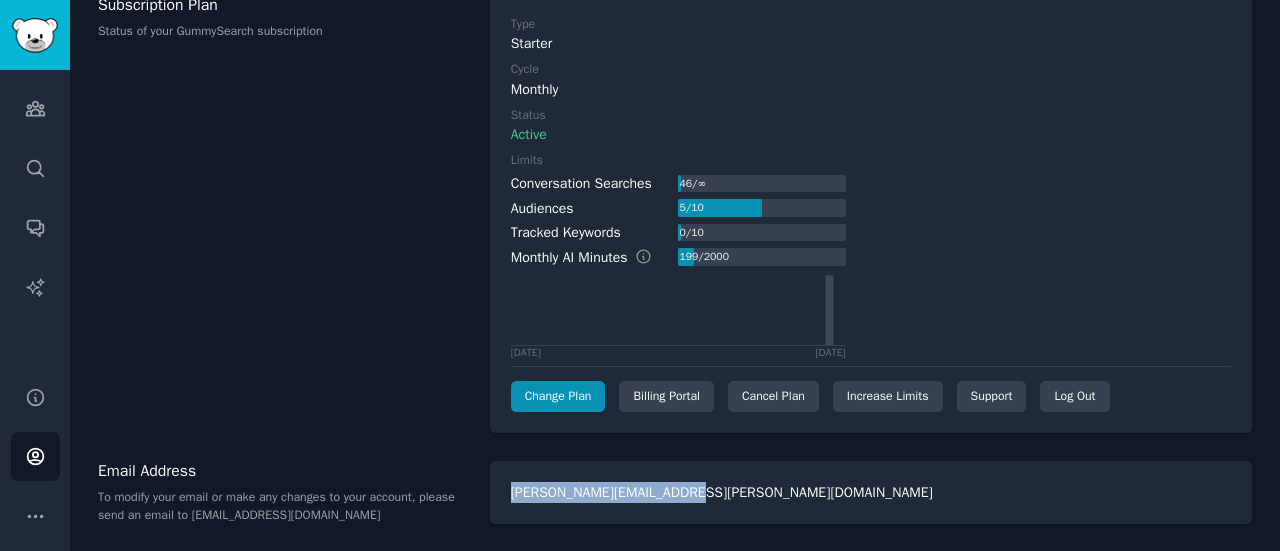click on "[PERSON_NAME][EMAIL_ADDRESS][PERSON_NAME][DOMAIN_NAME]" at bounding box center (871, 492) 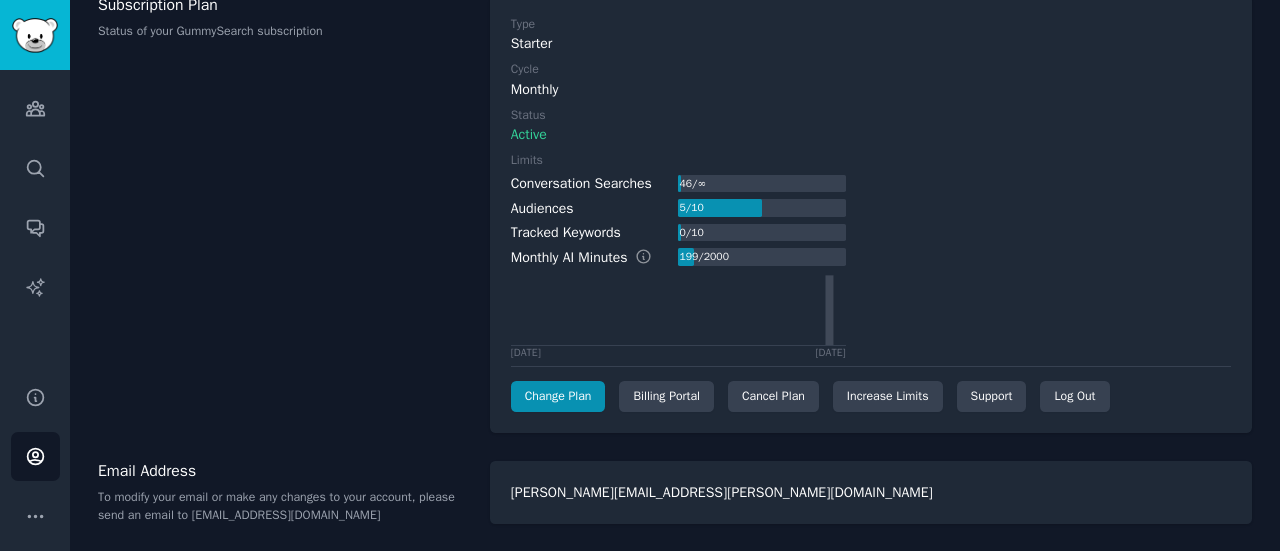 click on "Your Account Subscription Notifications Subscription Plan Status of your GummySearch subscription Type Starter Cycle Monthly Status Active Limits Conversation Searches 46  /  ∞ Audiences 5  /  10 Tracked Keywords 0  /  10 Monthly AI Minutes 199  /  2000 [DATE] [DATE] Change Plan Billing Portal Cancel Plan Increase Limits Support Log Out Email Address To modify your email or make any changes to your account, please send an email to [EMAIL_ADDRESS][DOMAIN_NAME] [PERSON_NAME][DOMAIN_NAME][EMAIL_ADDRESS][PERSON_NAME][DOMAIN_NAME]" 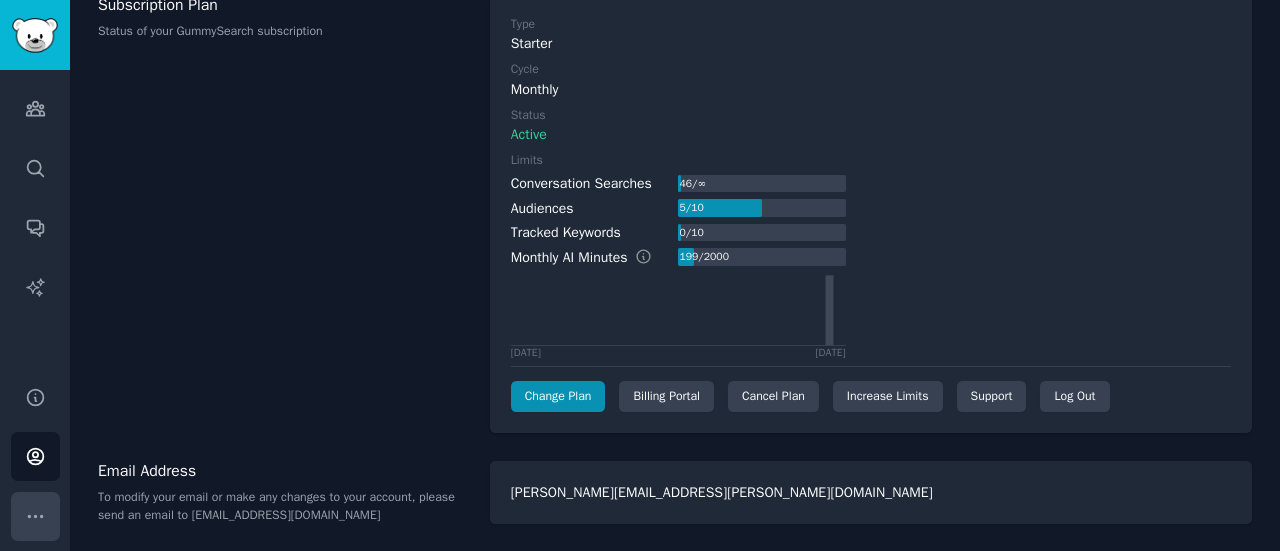 click on "More" at bounding box center [35, 516] 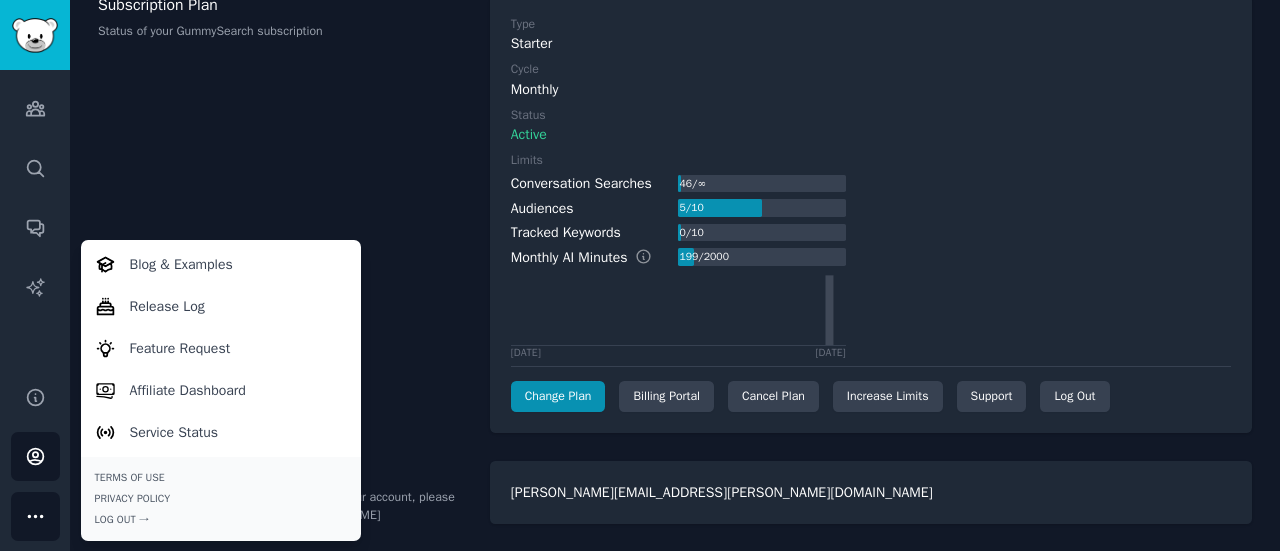 click on "Email Address" at bounding box center [283, 471] 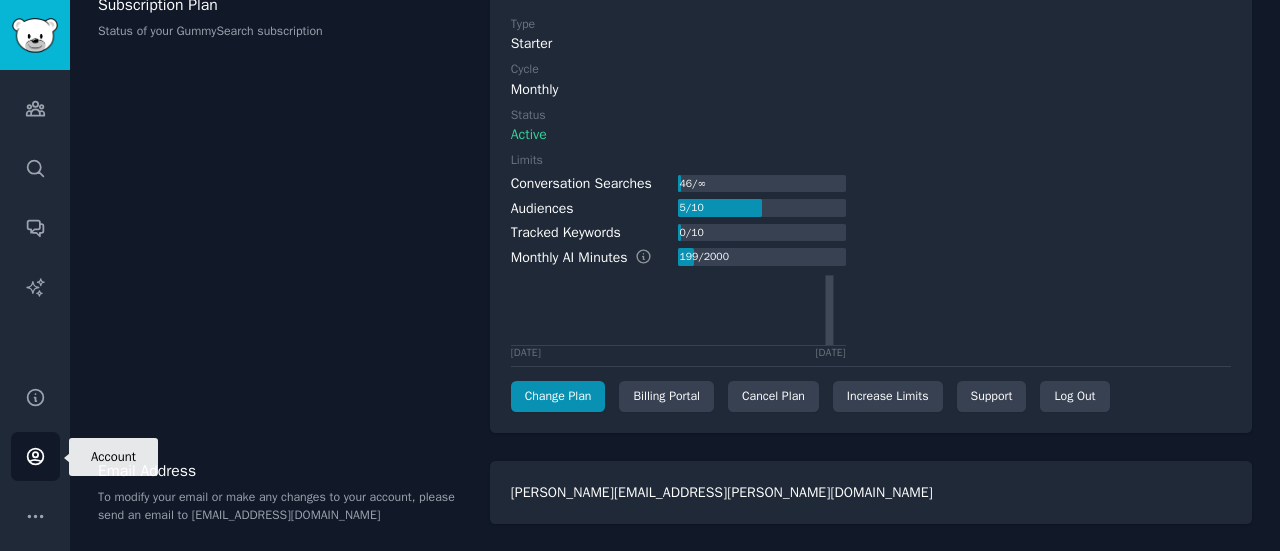 click on "Account" at bounding box center (35, 456) 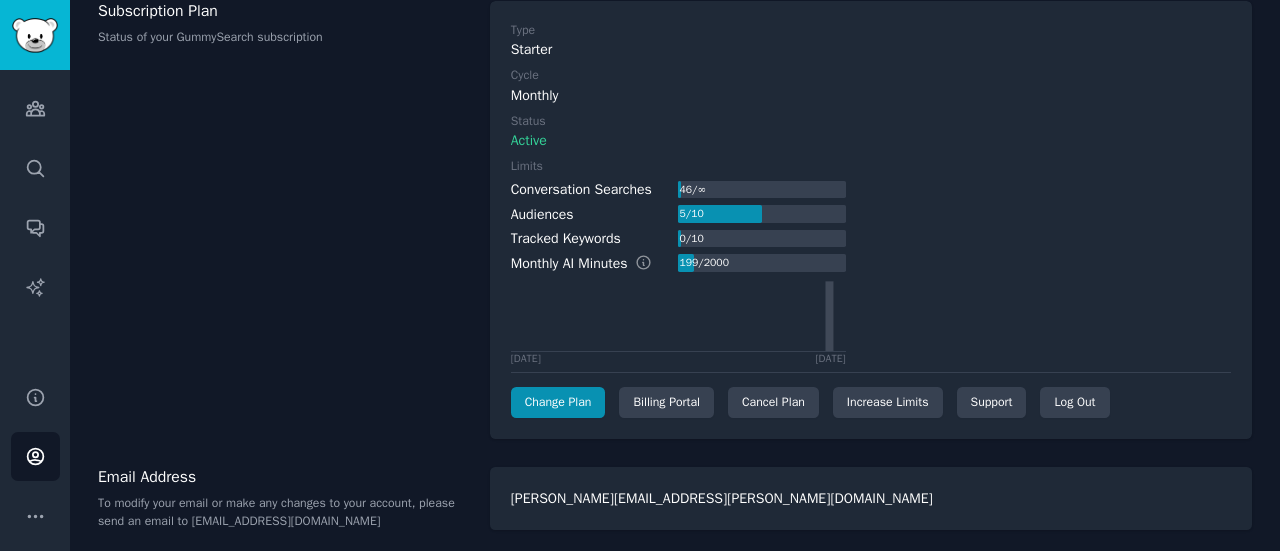 scroll, scrollTop: 130, scrollLeft: 0, axis: vertical 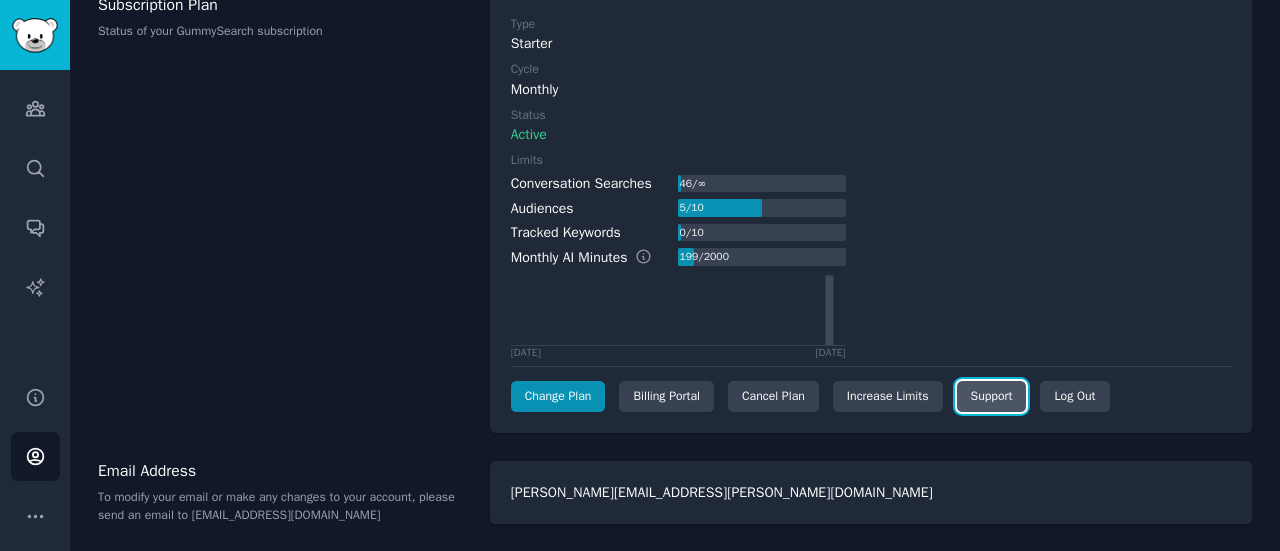 click on "Support" at bounding box center (992, 397) 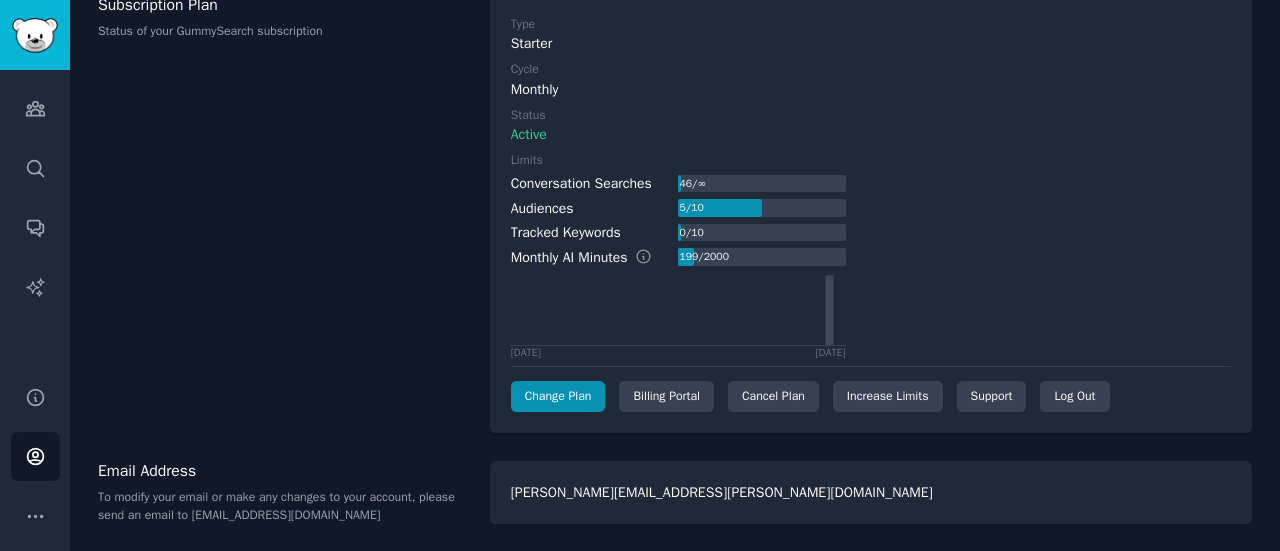 click on "Limits Conversation Searches 46  /  ∞ Audiences 5  /  10 Tracked Keywords 0  /  10 Monthly AI Minutes 199  /  2000 [DATE] [DATE]" at bounding box center (871, 255) 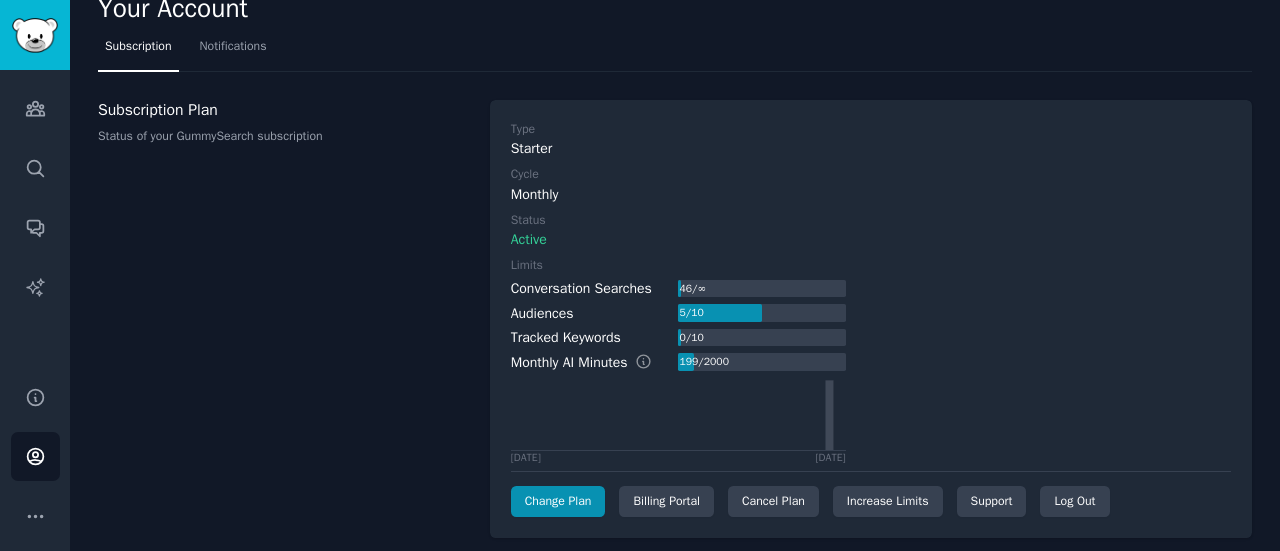 scroll, scrollTop: 0, scrollLeft: 0, axis: both 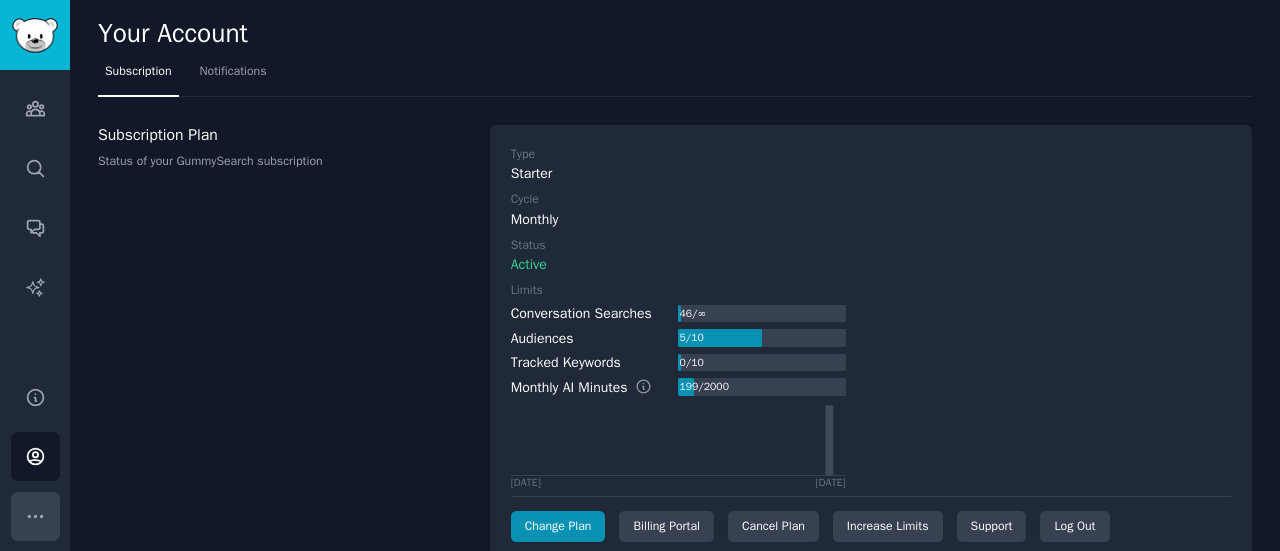 click 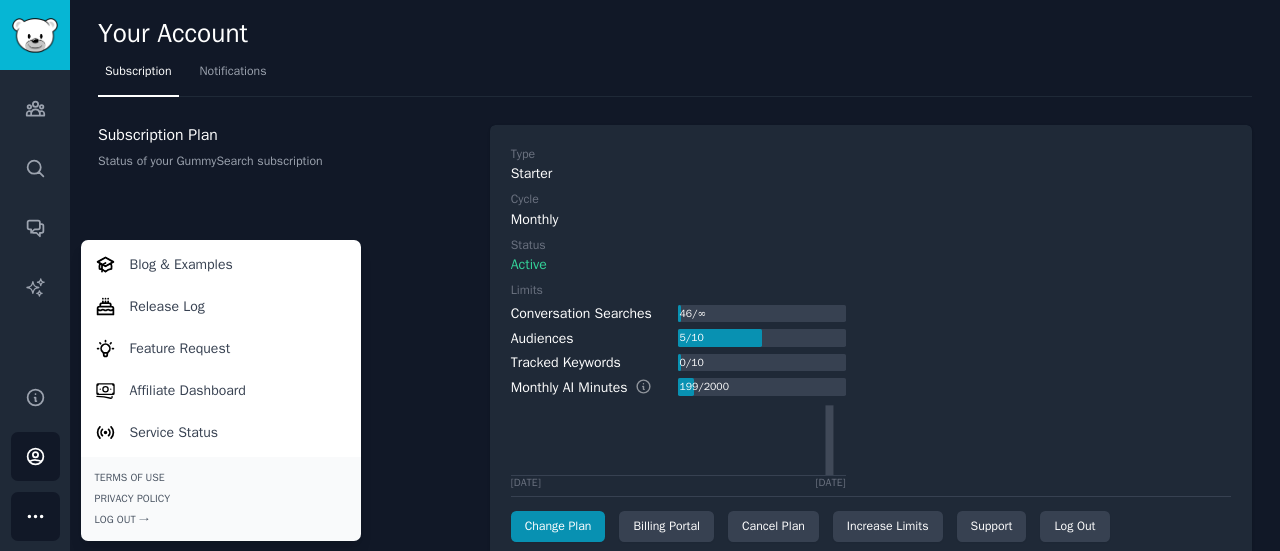 click on "Subscription Plan Status of your GummySearch subscription" at bounding box center [283, 344] 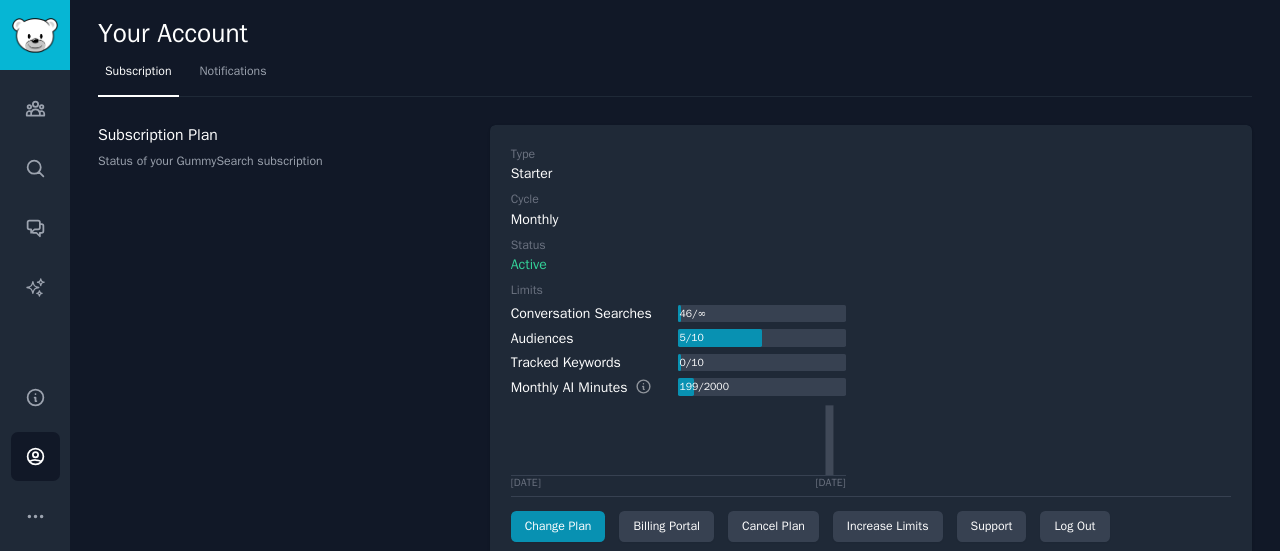 scroll, scrollTop: 130, scrollLeft: 0, axis: vertical 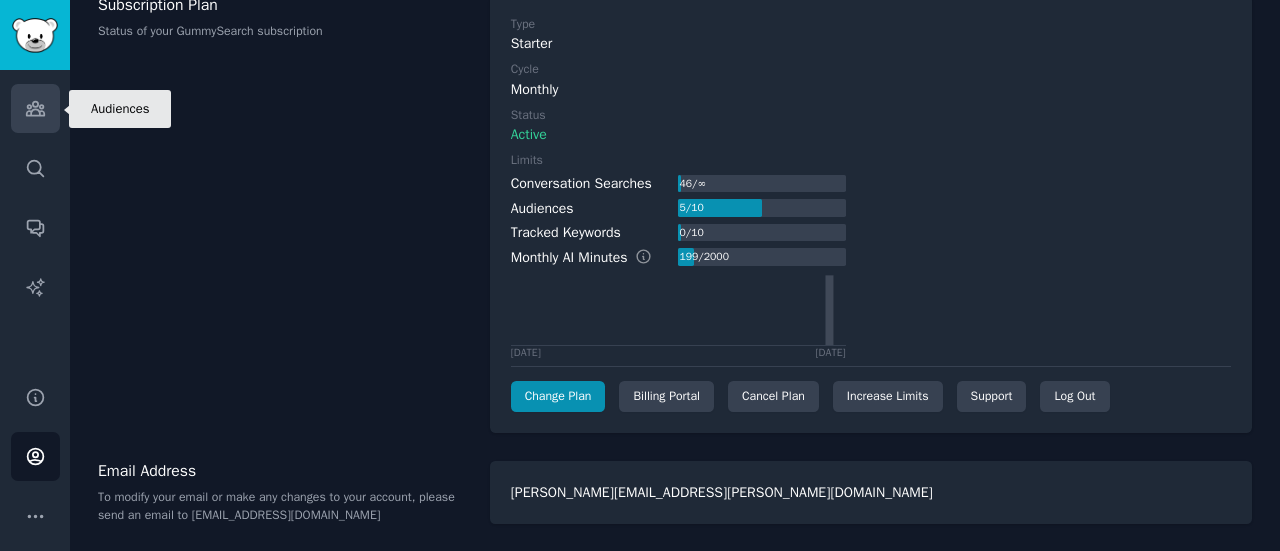 click on "Audiences" at bounding box center (35, 108) 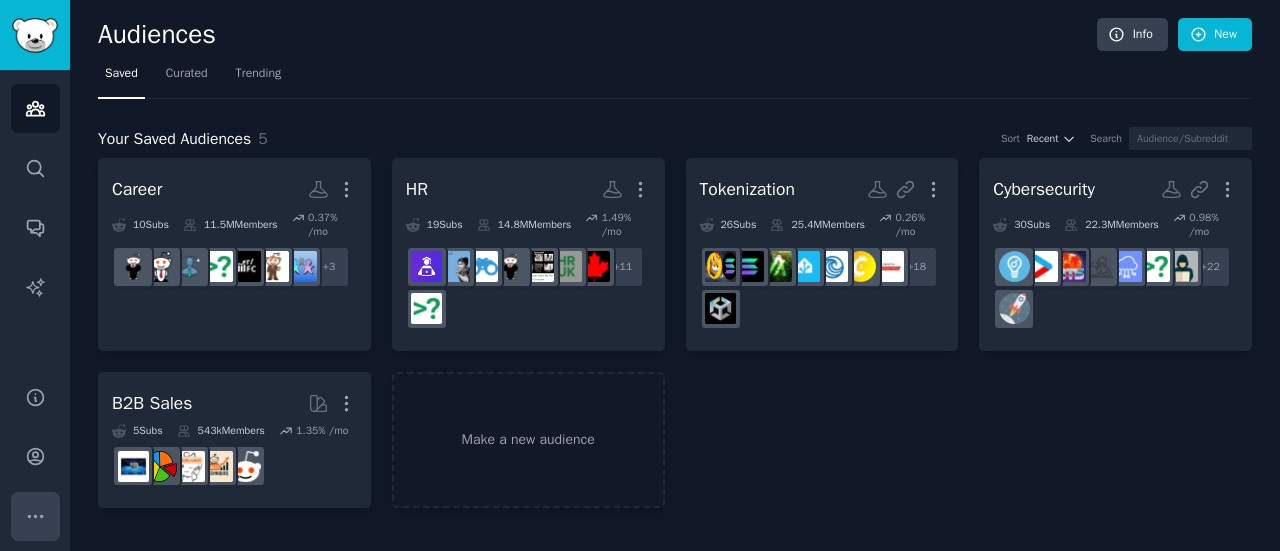click on "More" at bounding box center [35, 516] 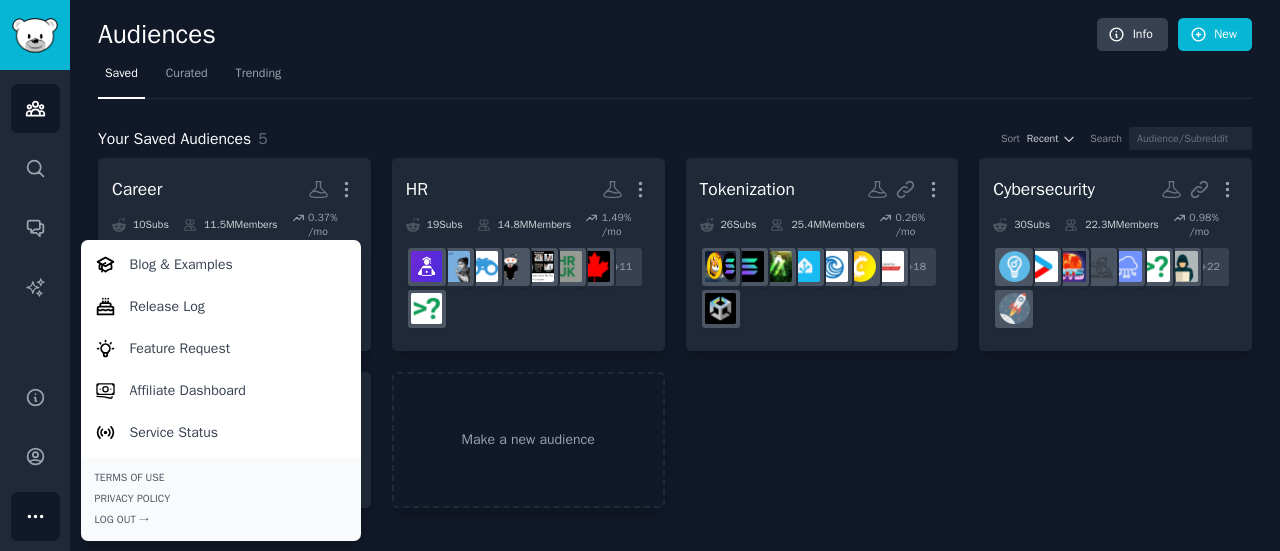 click on "Your Saved Audiences 5 Sort Recent Search Career Custom Audience More 10  Sub s 11.5M  Members 0.37 % /mo + 3 HR More 19  Sub s 14.8M  Members 1.49 % /mo + 11 Tokenization More 26  Sub s 25.4M  Members 0.26 % /mo + 18 Cybersecurity More 30  Sub s 22.3M  Members 0.98 % /mo r/cscareerquestions + 22 B2B Sales More 5  Sub s 543k  Members 1.35 % /mo Make a new audience" at bounding box center [675, 304] 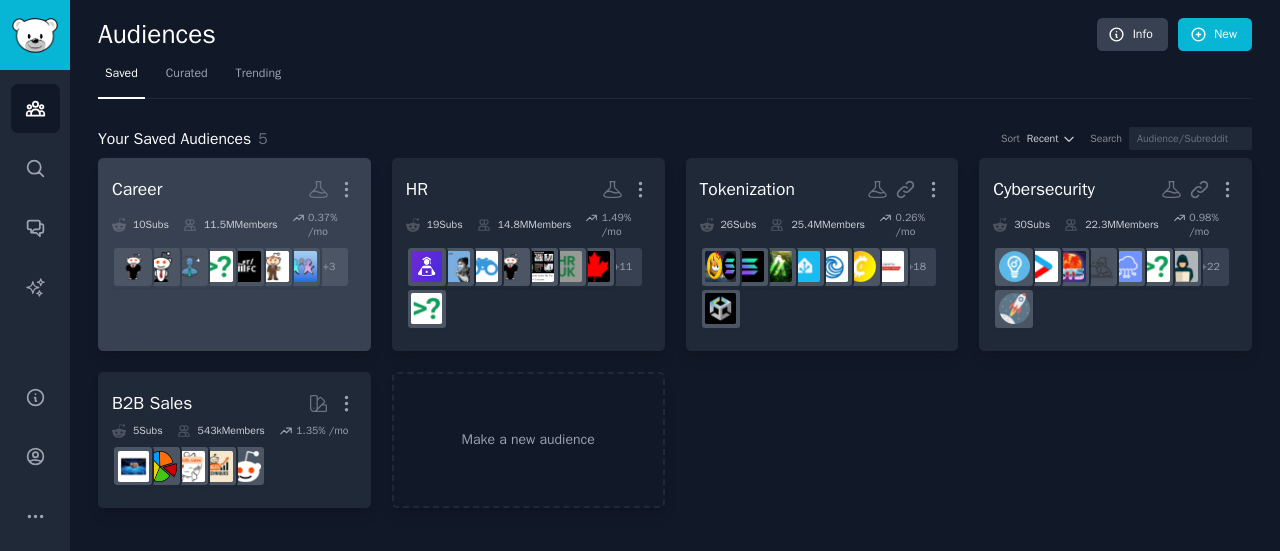 click on "Career Custom Audience More 10  Sub s 11.5M  Members 0.37 % /mo + 3" at bounding box center [234, 254] 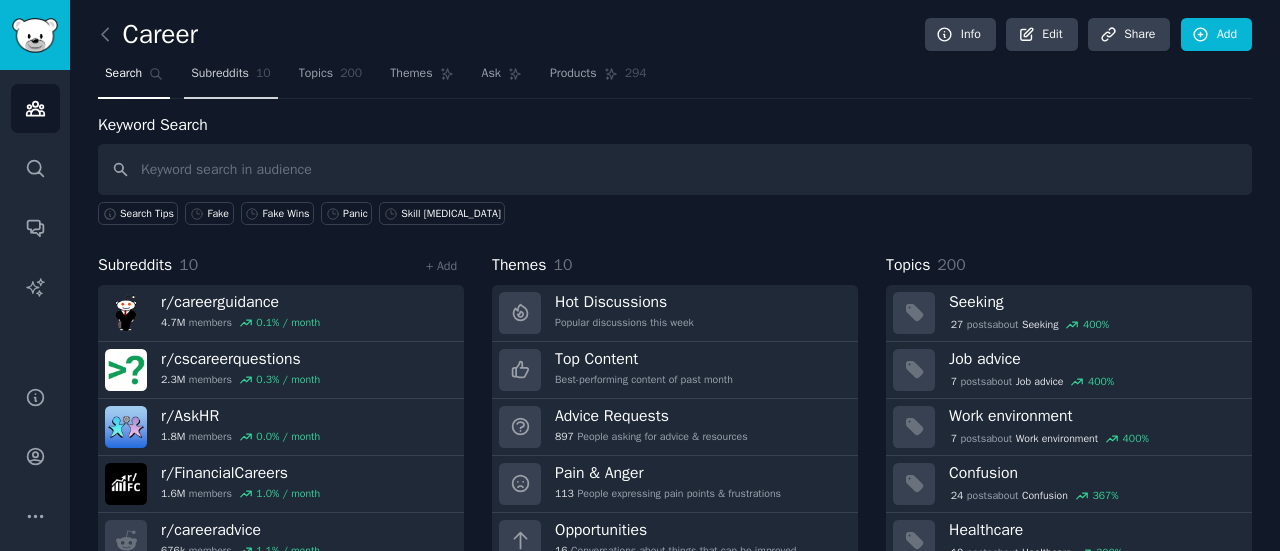 click on "Subreddits" at bounding box center [220, 74] 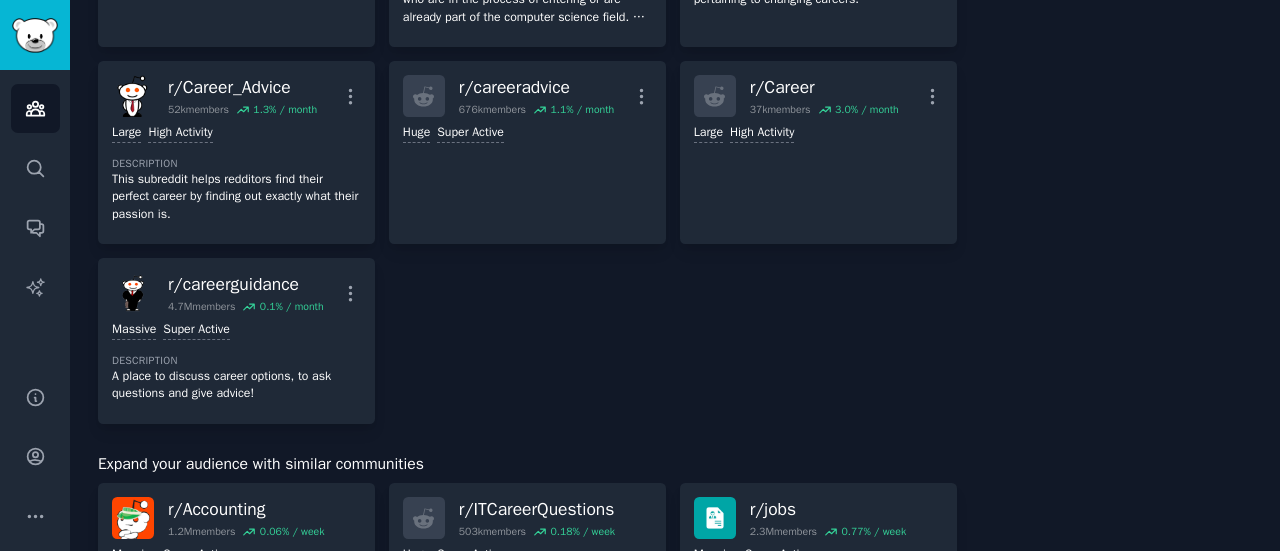 scroll, scrollTop: 0, scrollLeft: 0, axis: both 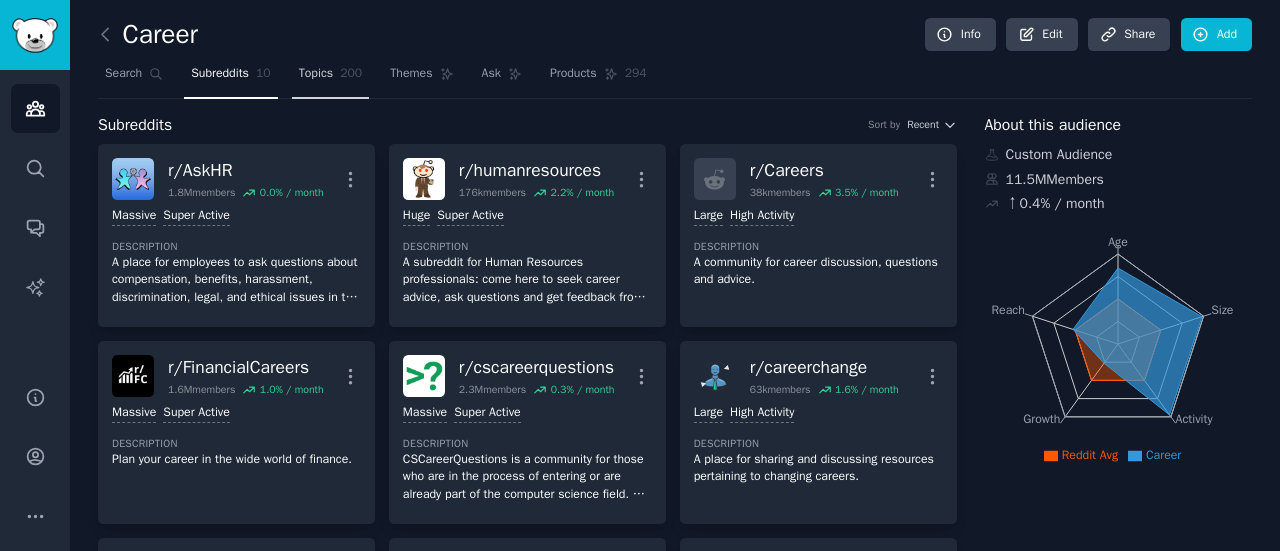 click on "200" 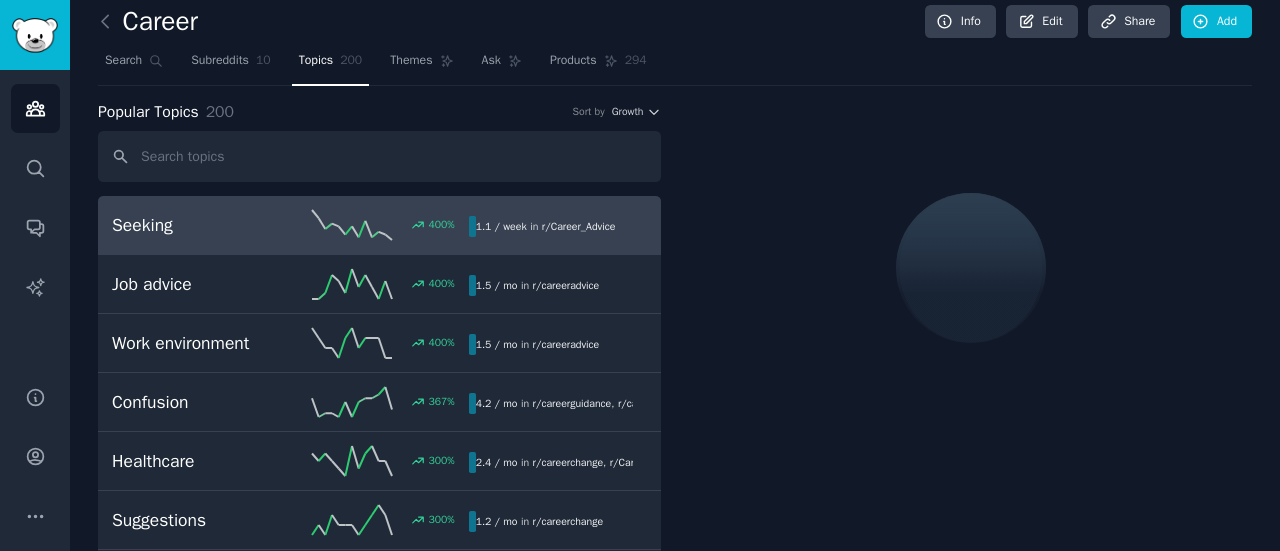 scroll, scrollTop: 14, scrollLeft: 0, axis: vertical 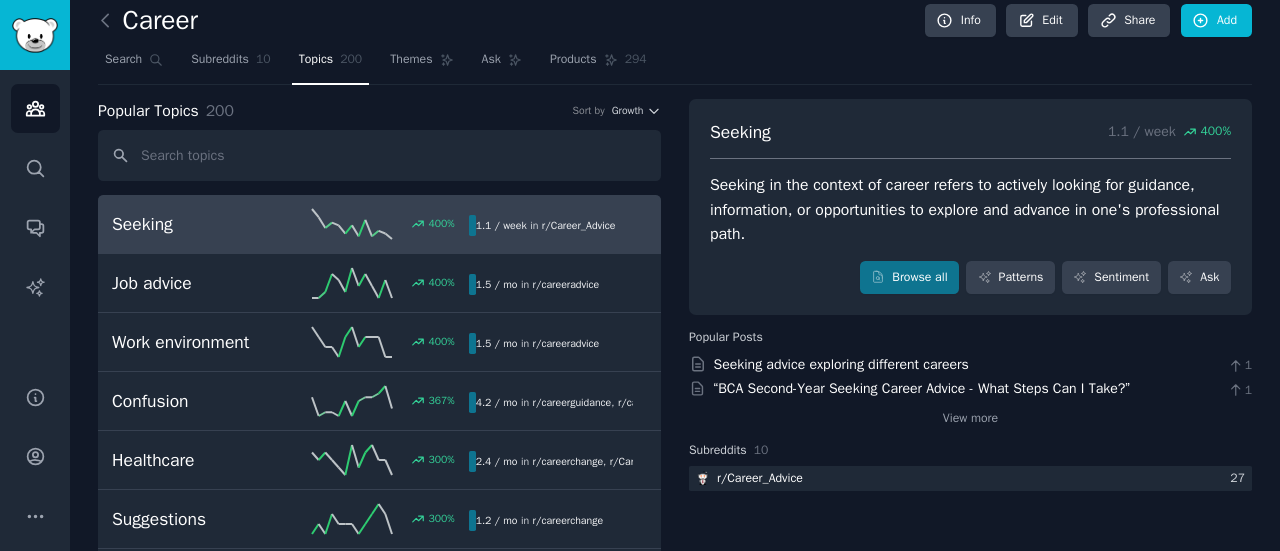 click on "Popular Topics 200 Sort by Growth" at bounding box center (379, 111) 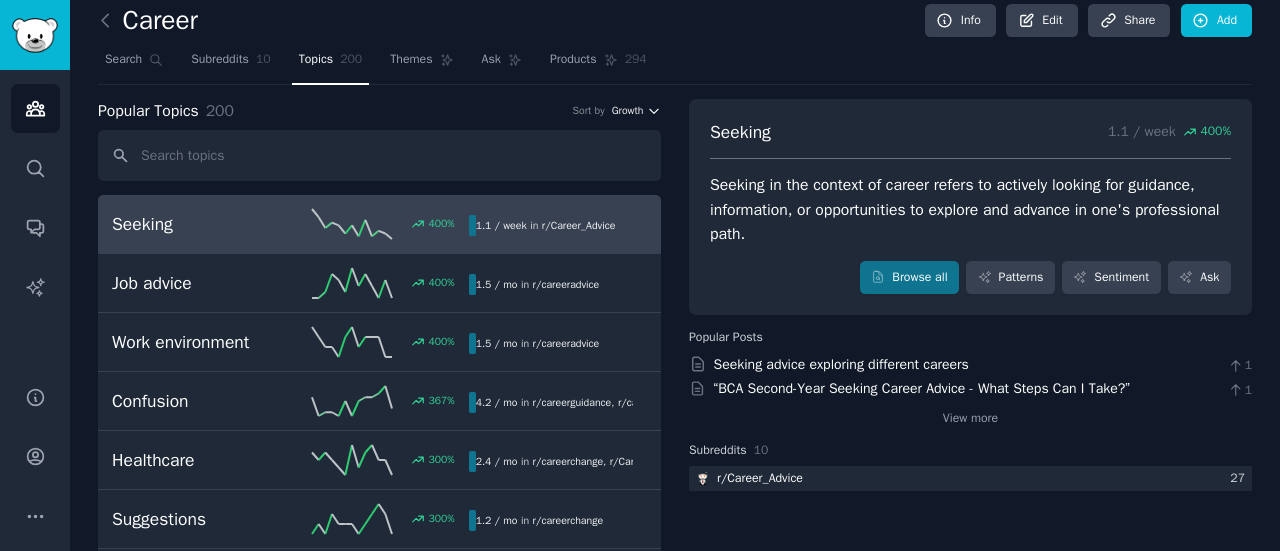 click 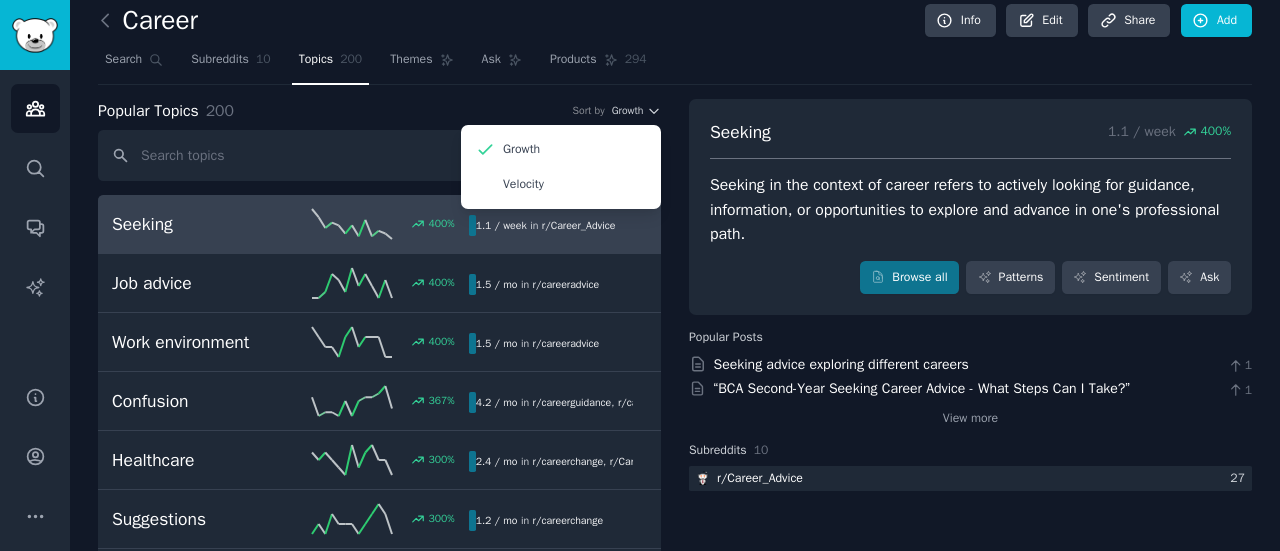 click on "Popular Topics 200 Sort by Growth Growth Velocity" at bounding box center (379, 111) 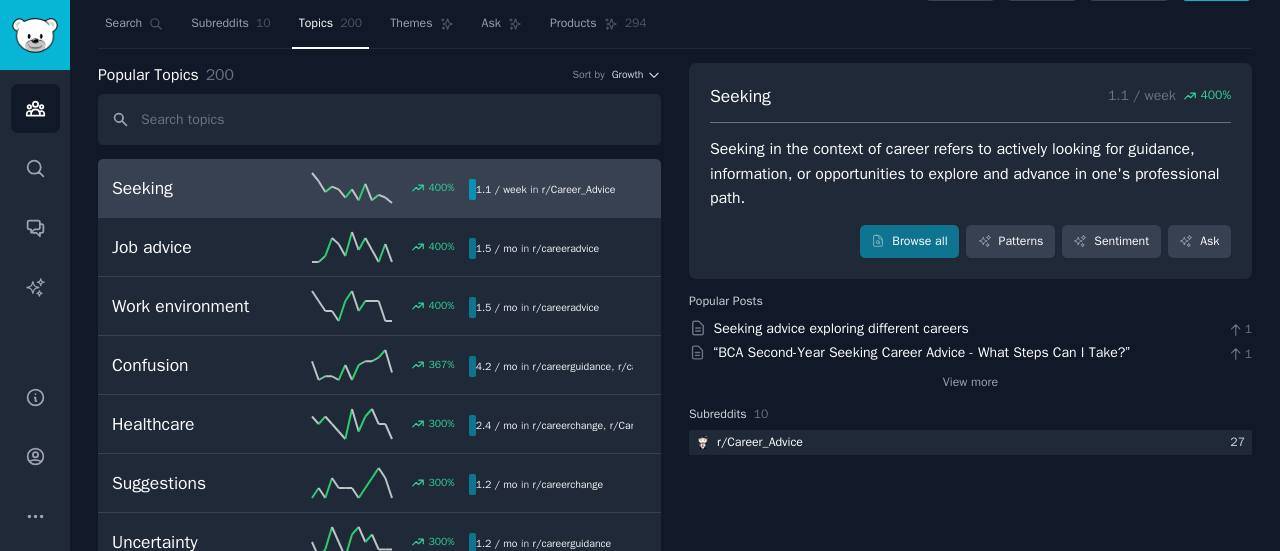 scroll, scrollTop: 54, scrollLeft: 0, axis: vertical 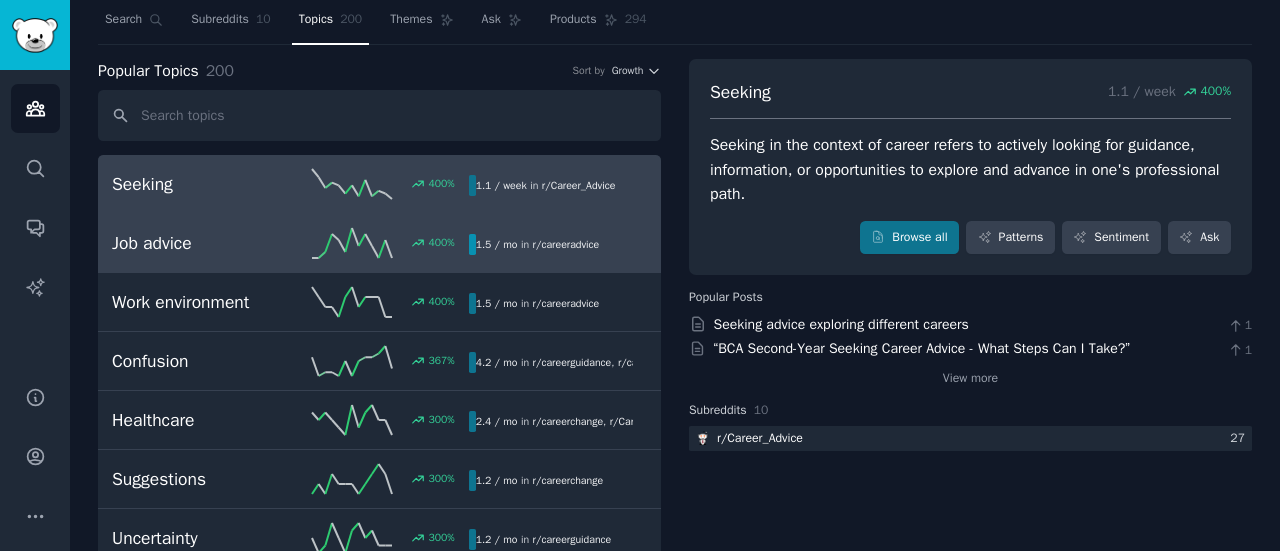 click on "Job advice 400 % 1.5 / mo  in    r/ careeradvice 400% increase in mentions recently" at bounding box center (379, 243) 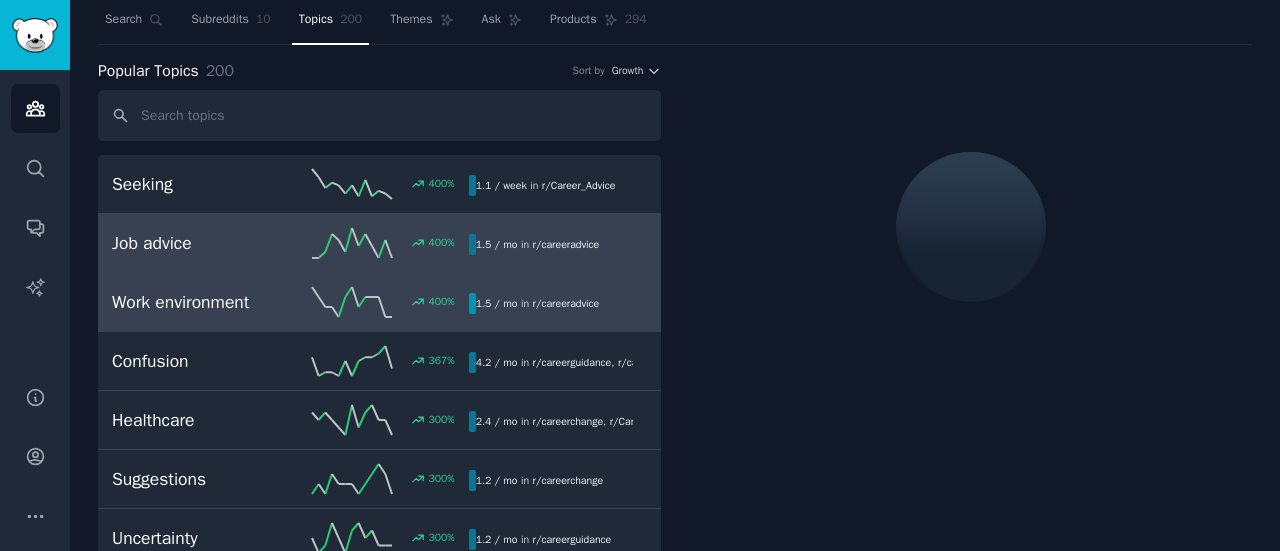 click on "1.5 / mo  in    r/ careeradvice" at bounding box center [538, 303] 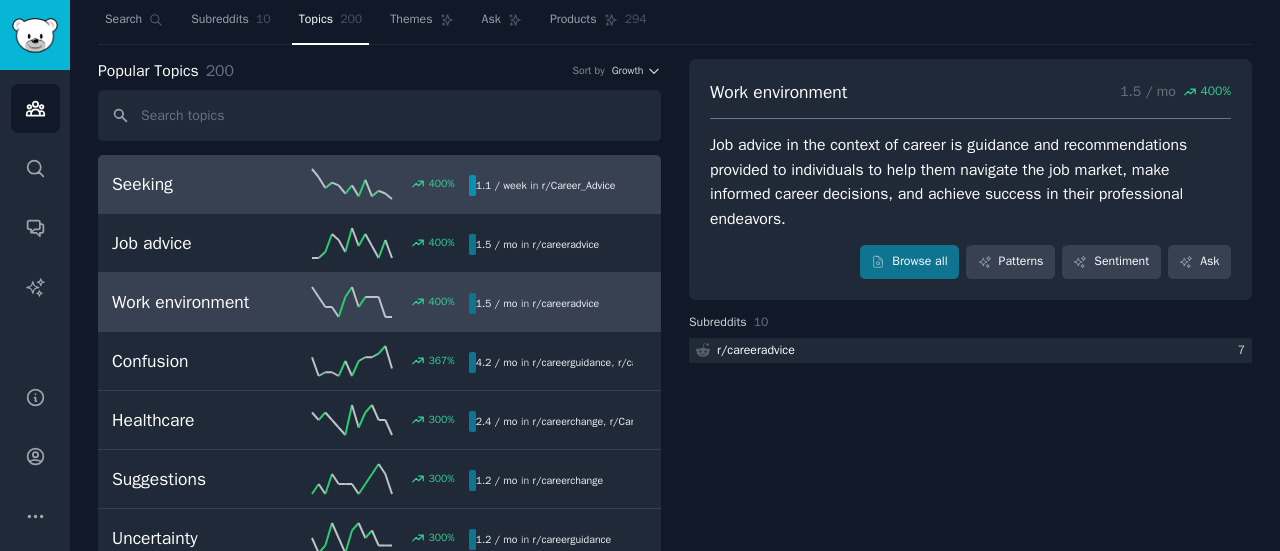 click on "1.1 / week  in    r/ Career_Advice" at bounding box center [546, 185] 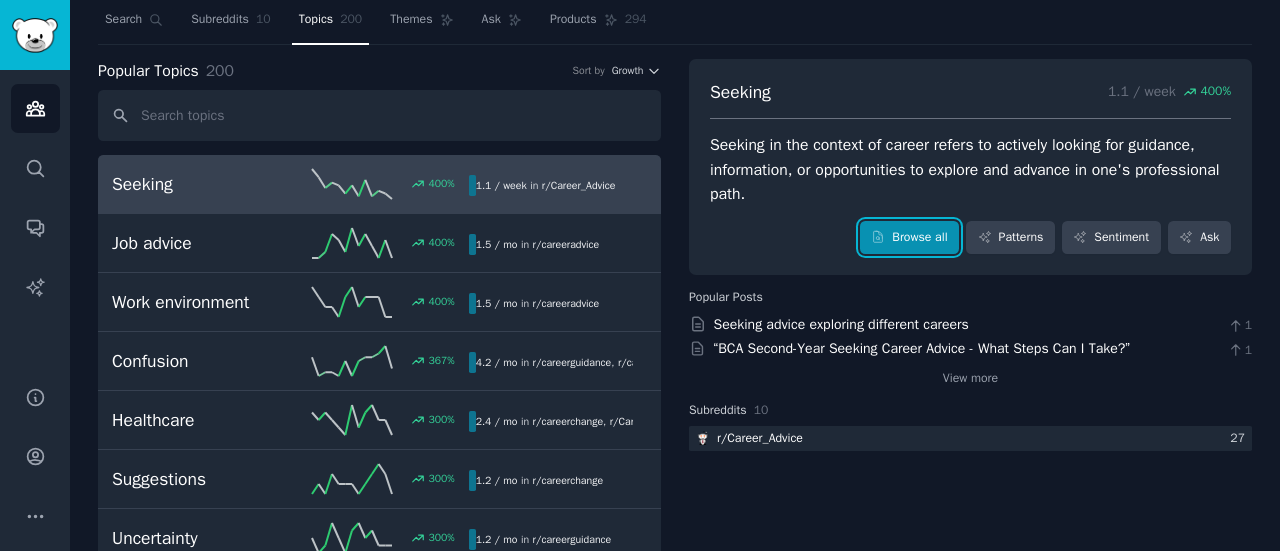 click on "Browse all" at bounding box center (909, 238) 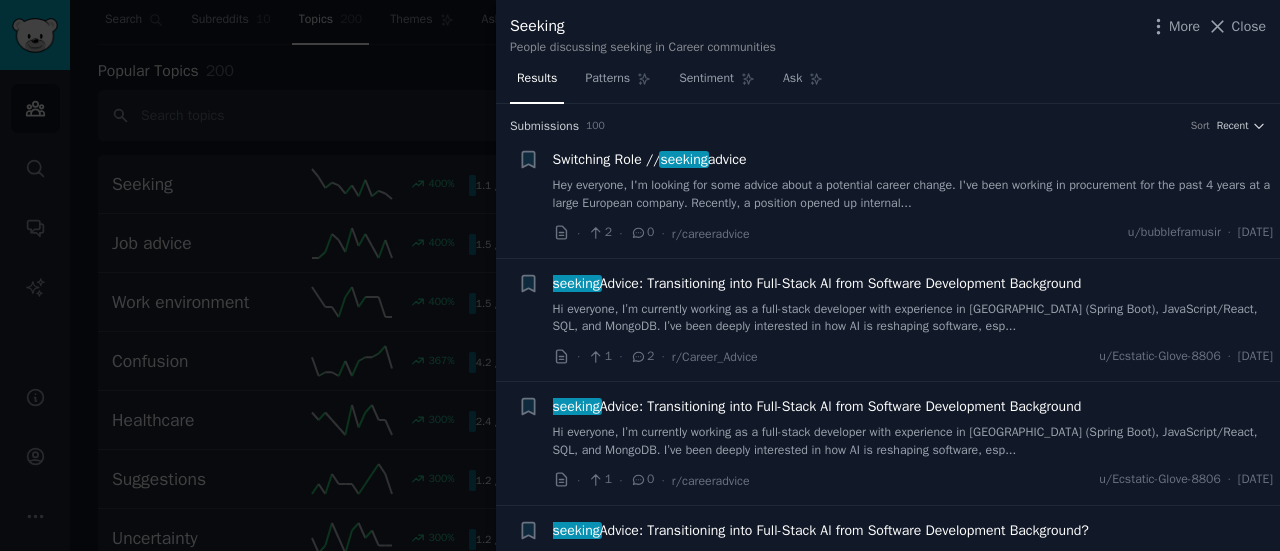 click on "+ Switching Role //  seeking  advice
Hey everyone,
I'm looking for some advice about a potential career change.
I've been working in procurement for the past 4 years at a large European company. Recently, a position opened up internal... · 2 · 0 · r/careeradvice u/bubbleframusir · [DATE]" at bounding box center (888, 196) 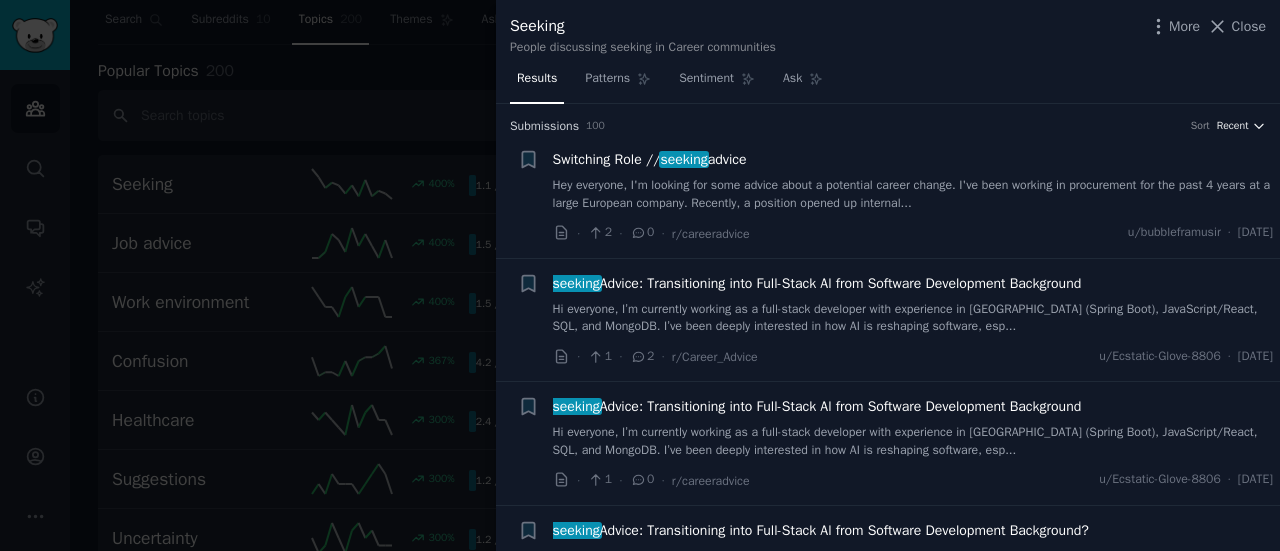 click 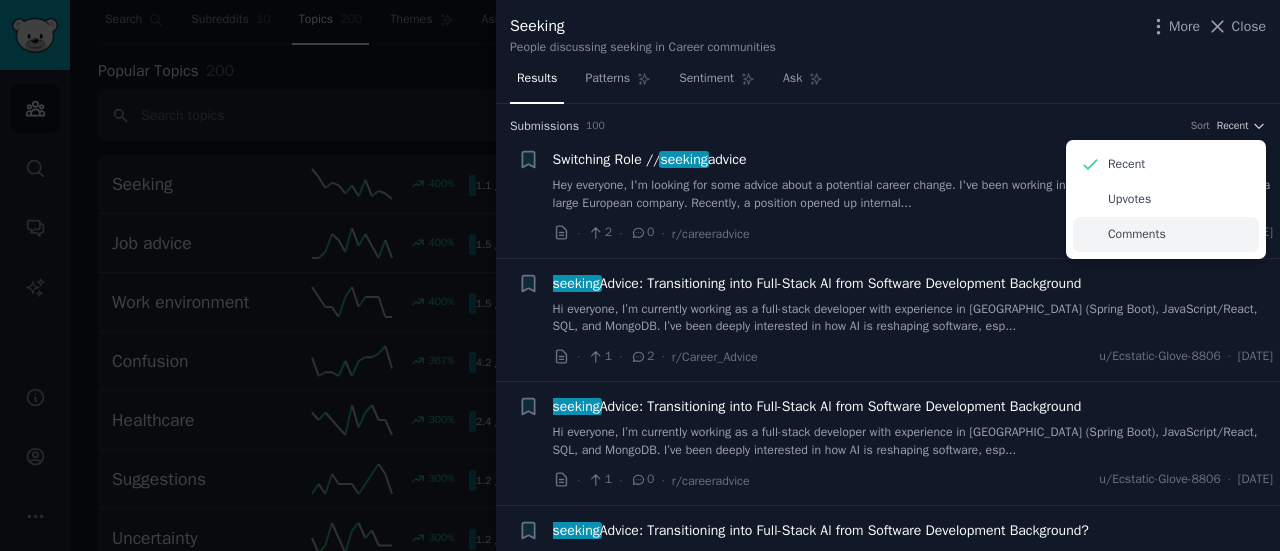 click on "Comments" at bounding box center [1137, 235] 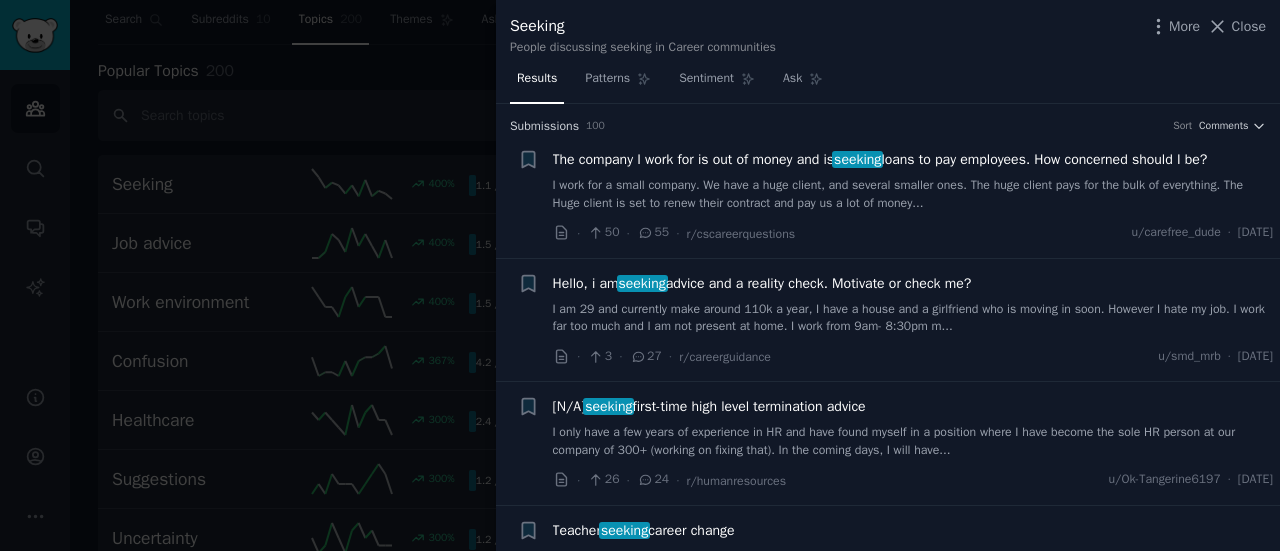 click at bounding box center [640, 275] 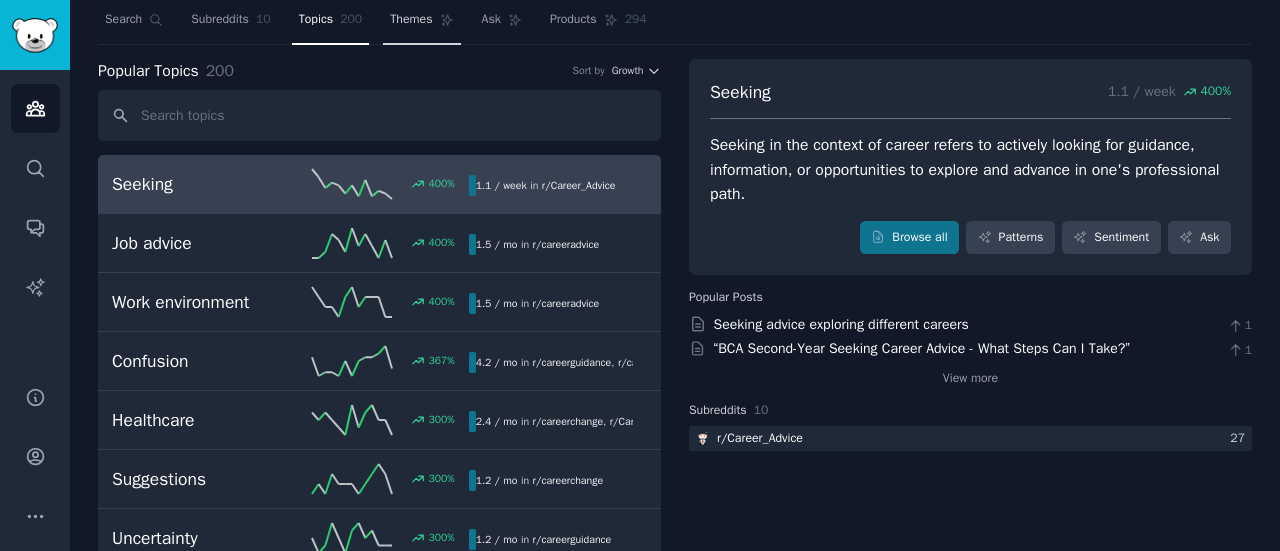 click on "Themes" at bounding box center [421, 24] 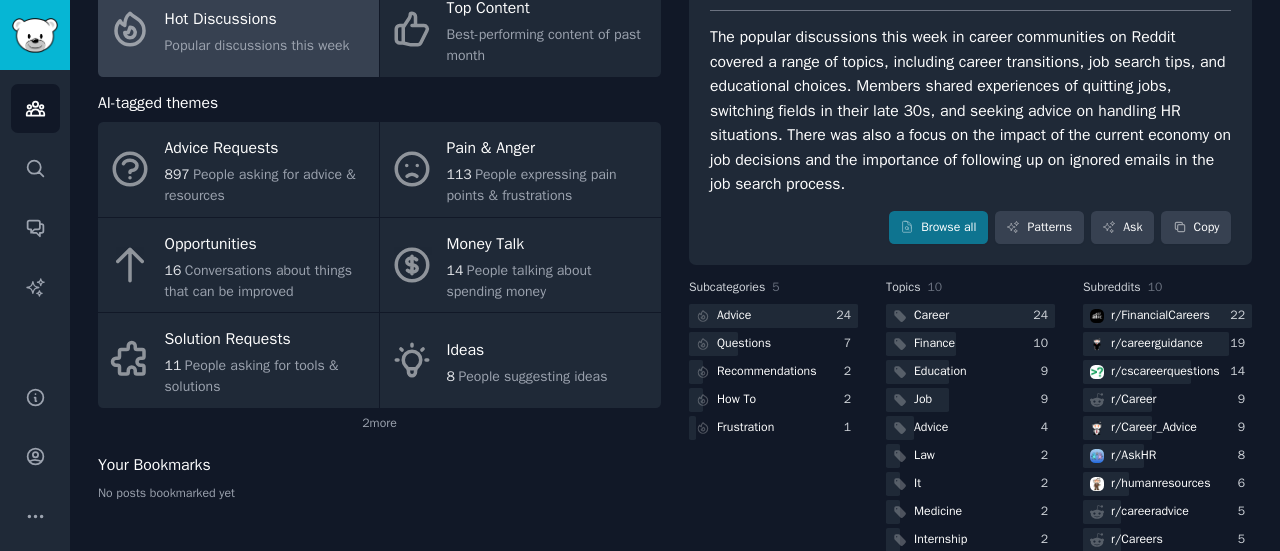 scroll, scrollTop: 56, scrollLeft: 0, axis: vertical 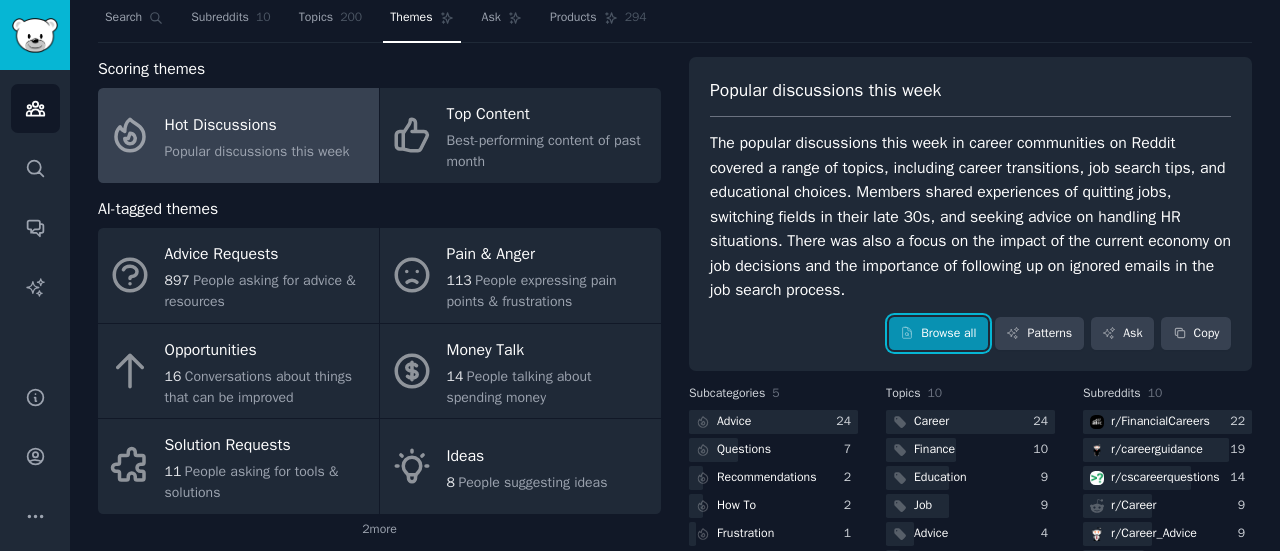 click on "Browse all" at bounding box center [938, 334] 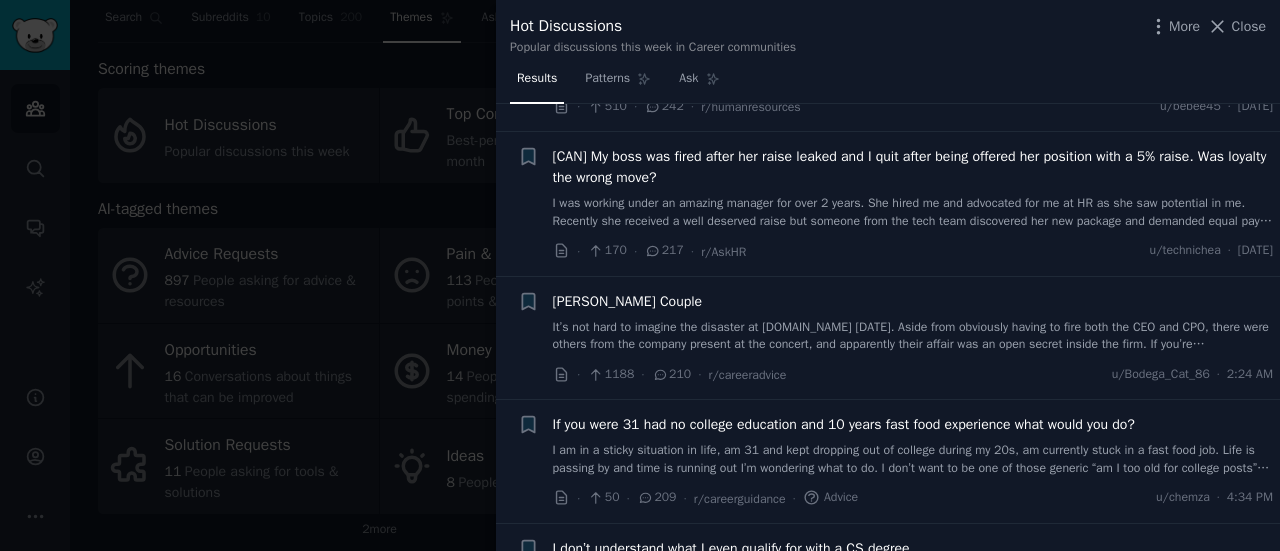 scroll, scrollTop: 0, scrollLeft: 0, axis: both 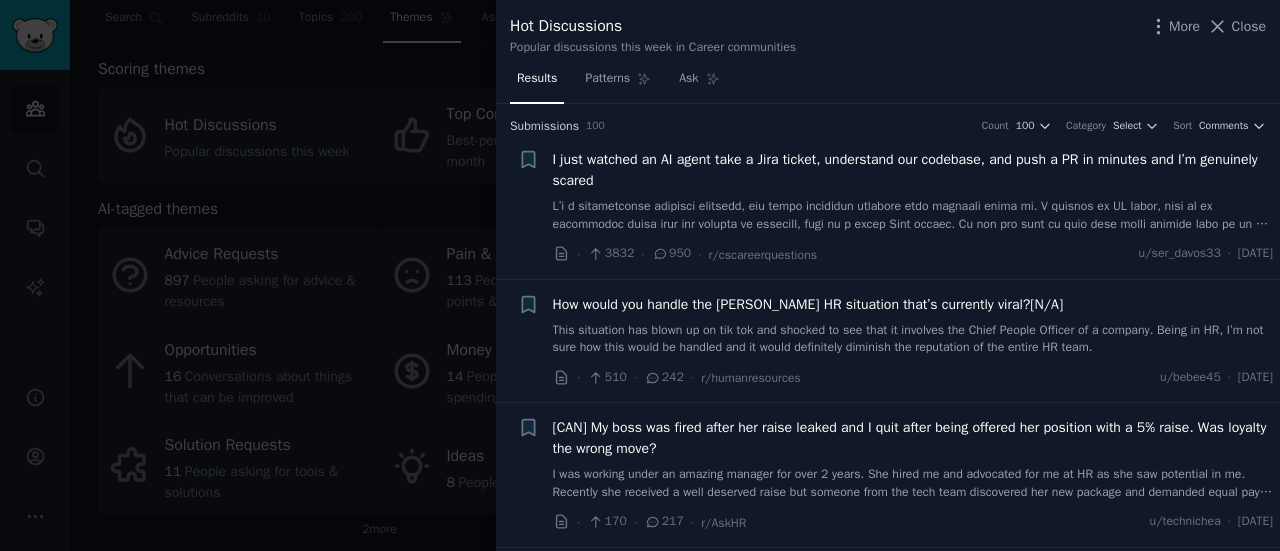 drag, startPoint x: 856, startPoint y: 179, endPoint x: 1167, endPoint y: 171, distance: 311.10287 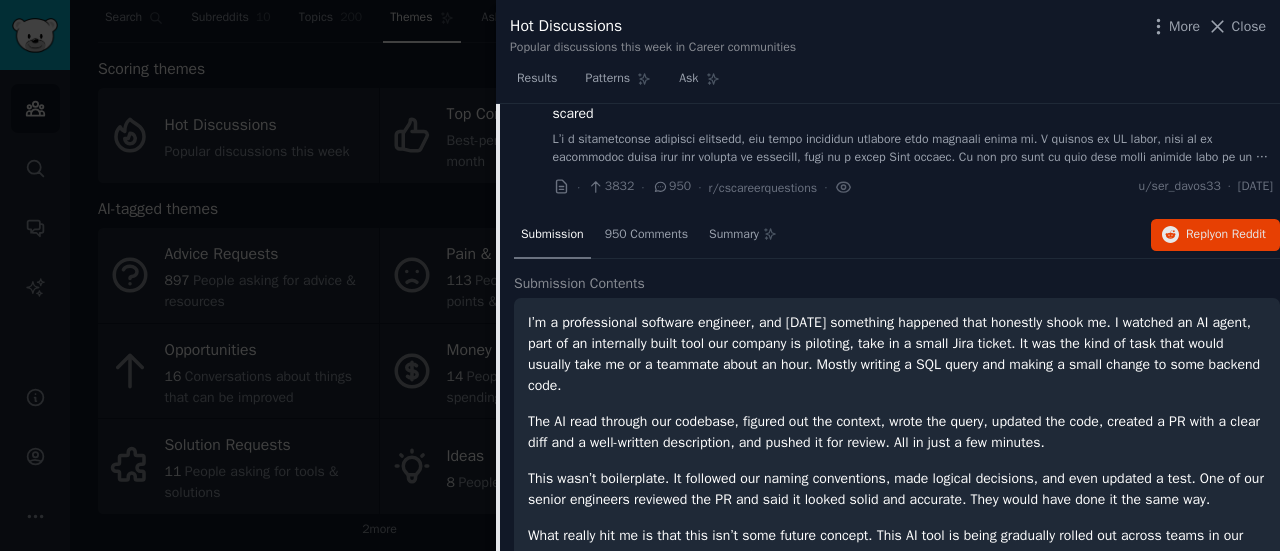 scroll, scrollTop: 0, scrollLeft: 0, axis: both 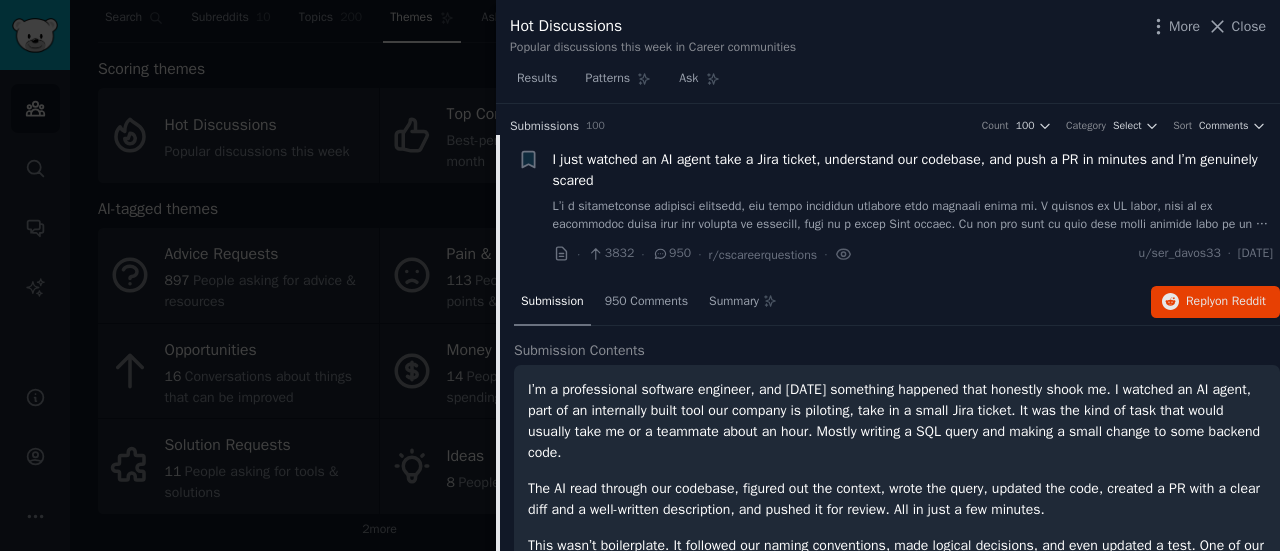 click on "Submission 950 Comments Summary Reply  on Reddit Submission Contents I’m a professional software engineer, and [DATE] something happened that honestly shook me. I watched an AI agent, part of an internally built tool our company is piloting, take in a small Jira ticket. It was the kind of task that would usually take me or a teammate about an hour. Mostly writing a SQL query and making a small change to some backend code.
The AI read through our codebase, figured out the context, wrote the query, updated the code, created a PR with a clear diff and a well-written description, and pushed it for review. All in just a few minutes.
This wasn’t boilerplate. It followed our naming conventions, made logical decisions, and even updated a test. One of our senior engineers reviewed the PR and said it looked solid and accurate. They would have done it the same way.
Has anyone else experienced something similar? What are you doing to adapt? How are you thinking about the future of our field?" at bounding box center (897, 586) 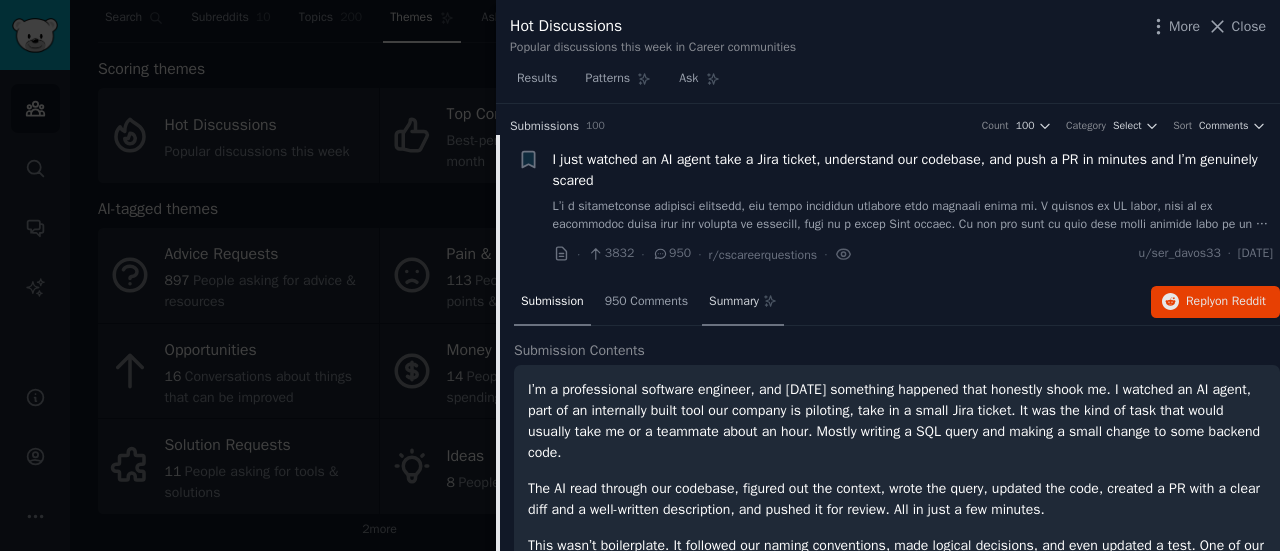 click on "Summary" at bounding box center (734, 302) 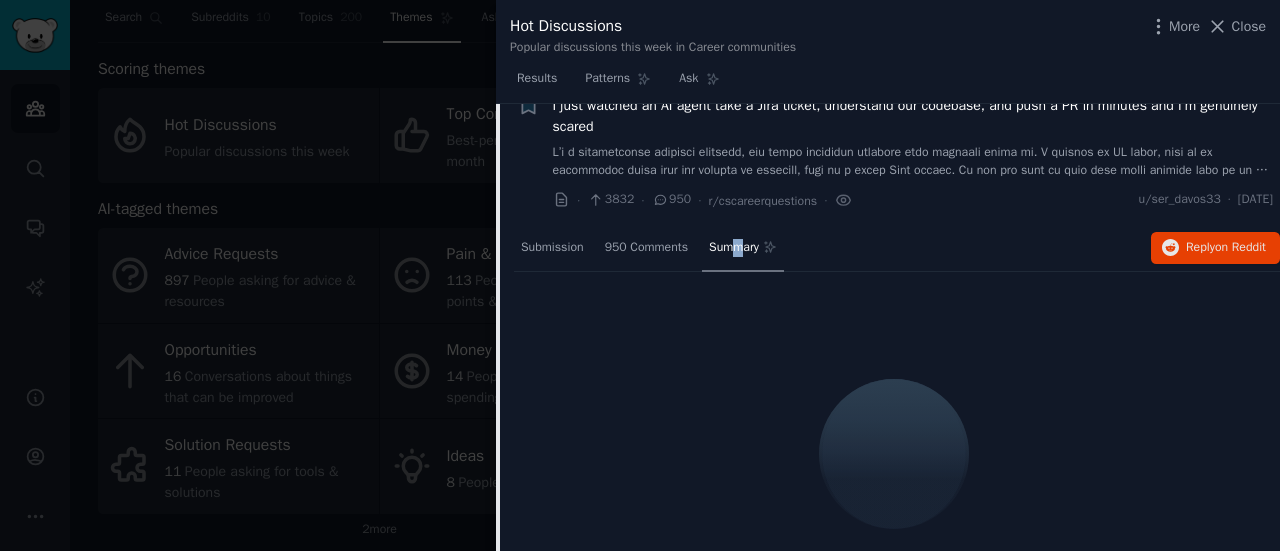 scroll, scrollTop: 55, scrollLeft: 0, axis: vertical 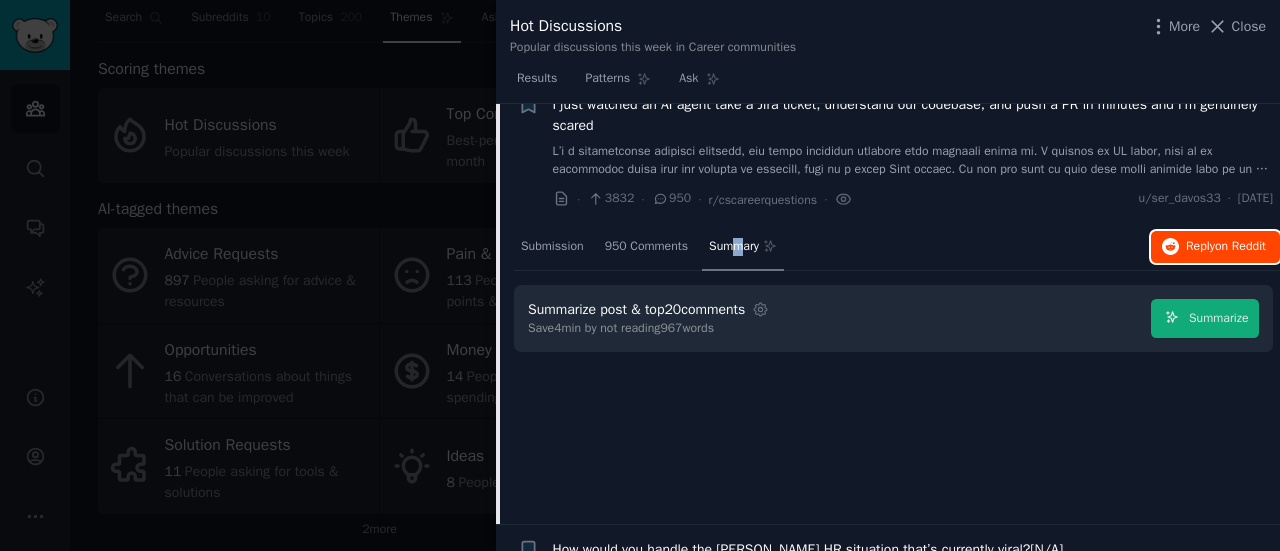 click on "Reply  on Reddit" at bounding box center (1215, 247) 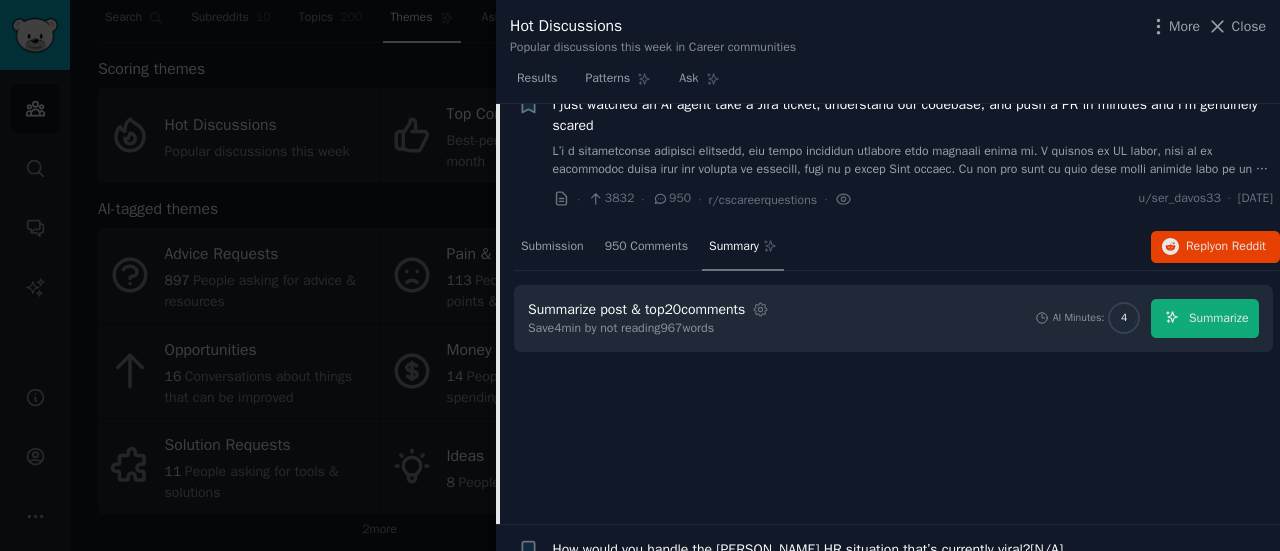 click on "Submission 950 Comments Summary Reply  on Reddit Summarize post & top  20  comments Settings Save  4  min by not reading  967  words AI Minutes:  4 Summarize" at bounding box center (897, 374) 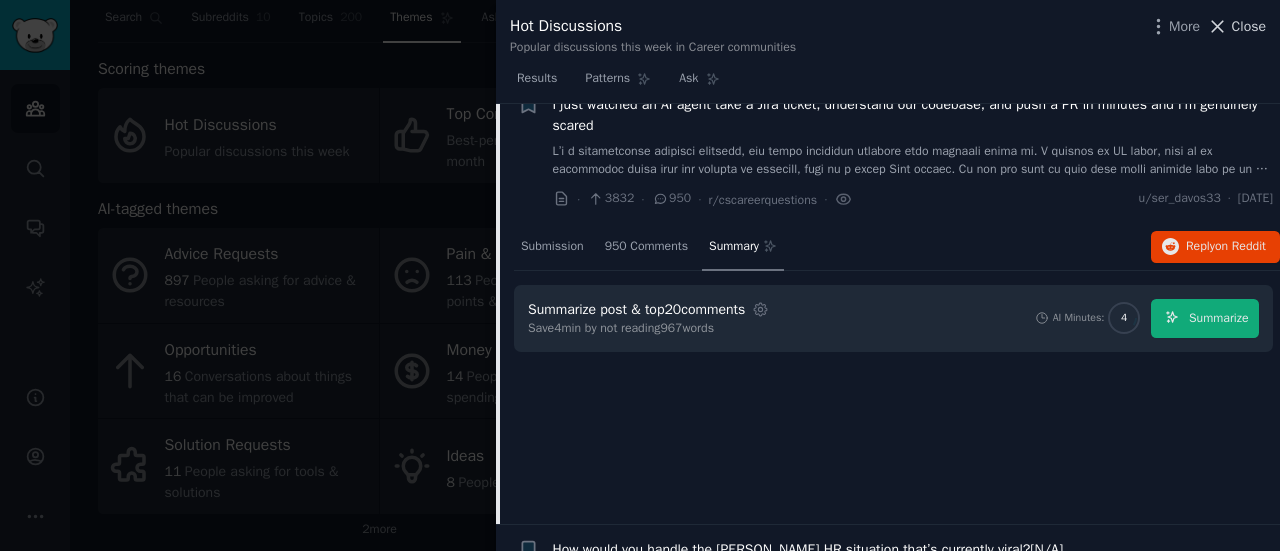 click on "Close" at bounding box center (1249, 26) 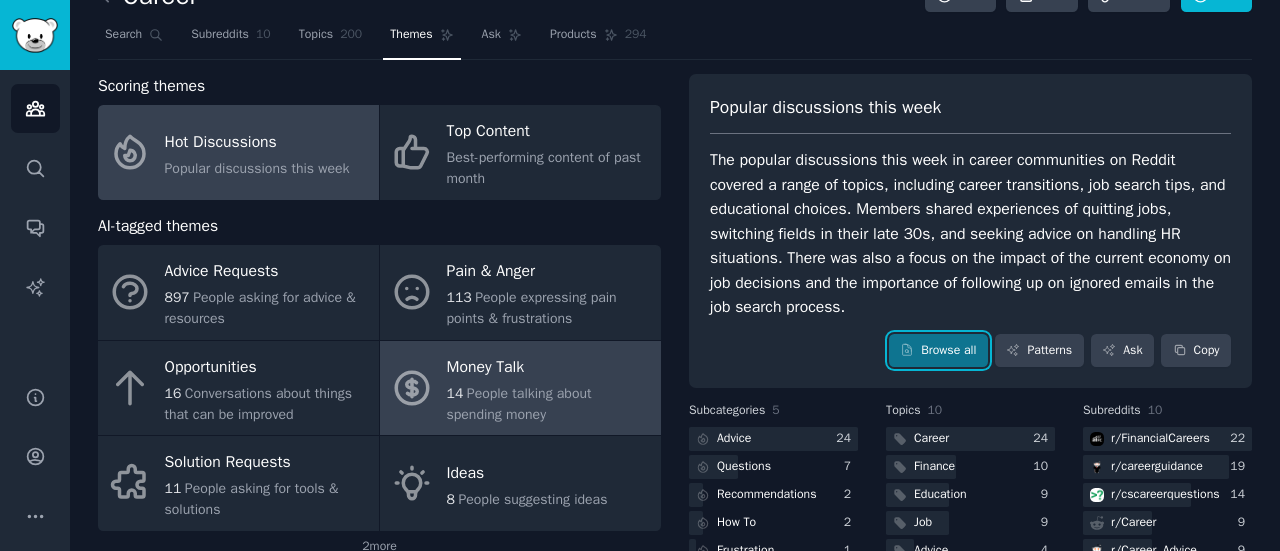 scroll, scrollTop: 36, scrollLeft: 0, axis: vertical 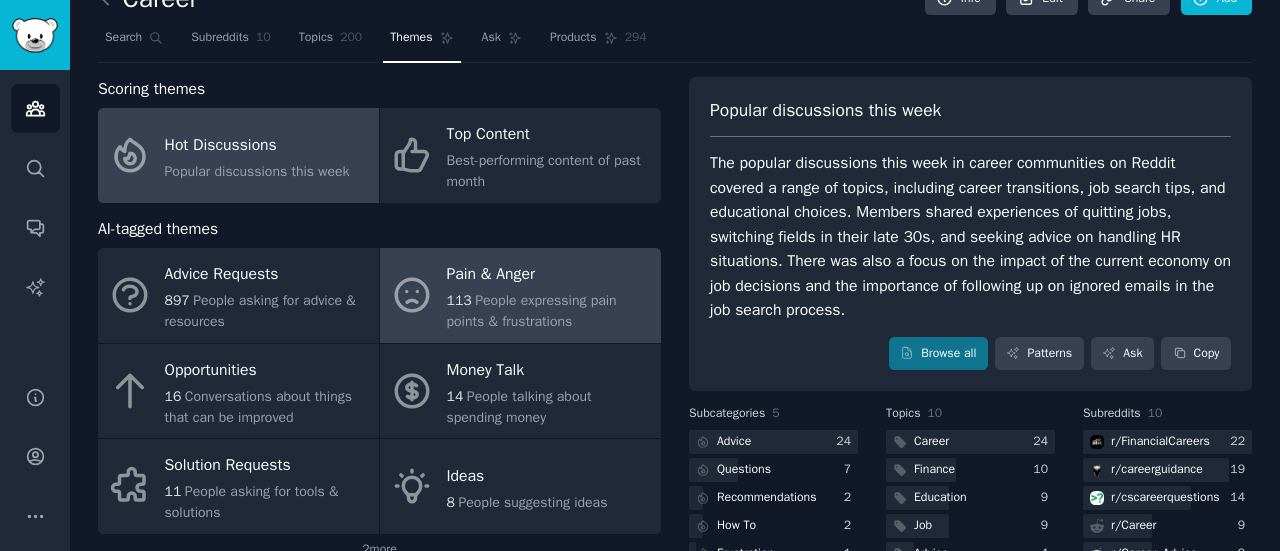 click on "113" at bounding box center [459, 300] 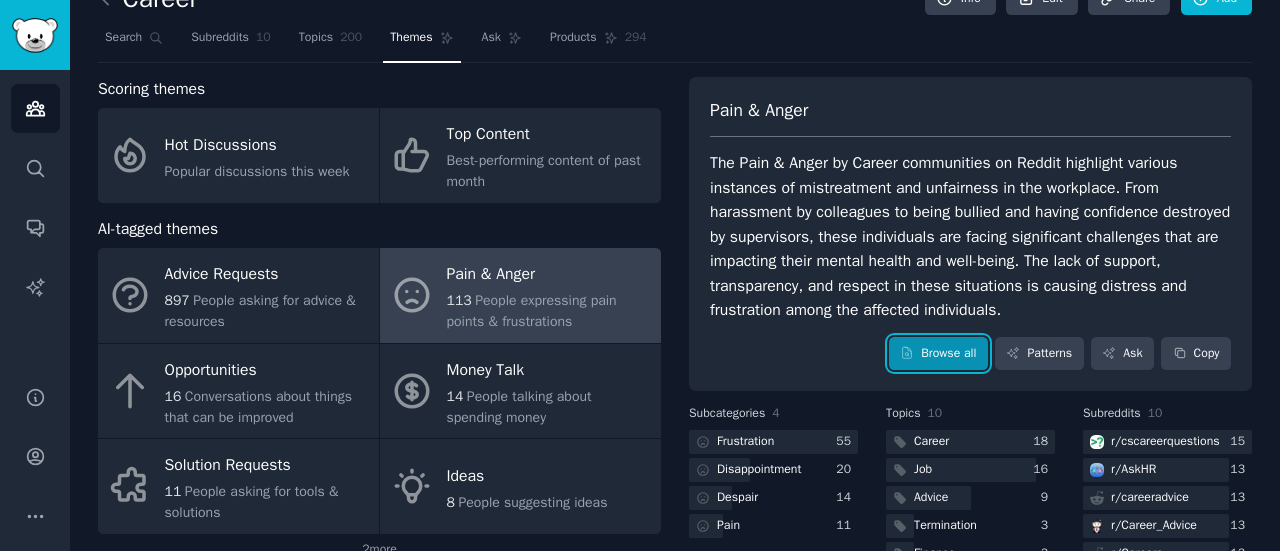 click on "Browse all" at bounding box center (938, 354) 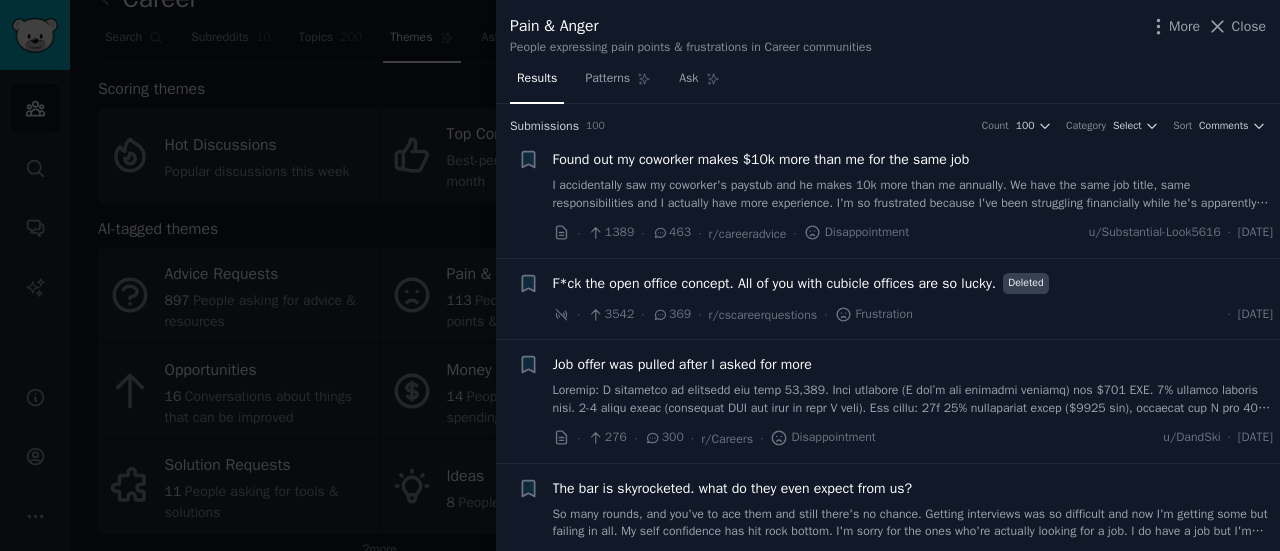 drag, startPoint x: 944, startPoint y: 187, endPoint x: 917, endPoint y: 179, distance: 28.160255 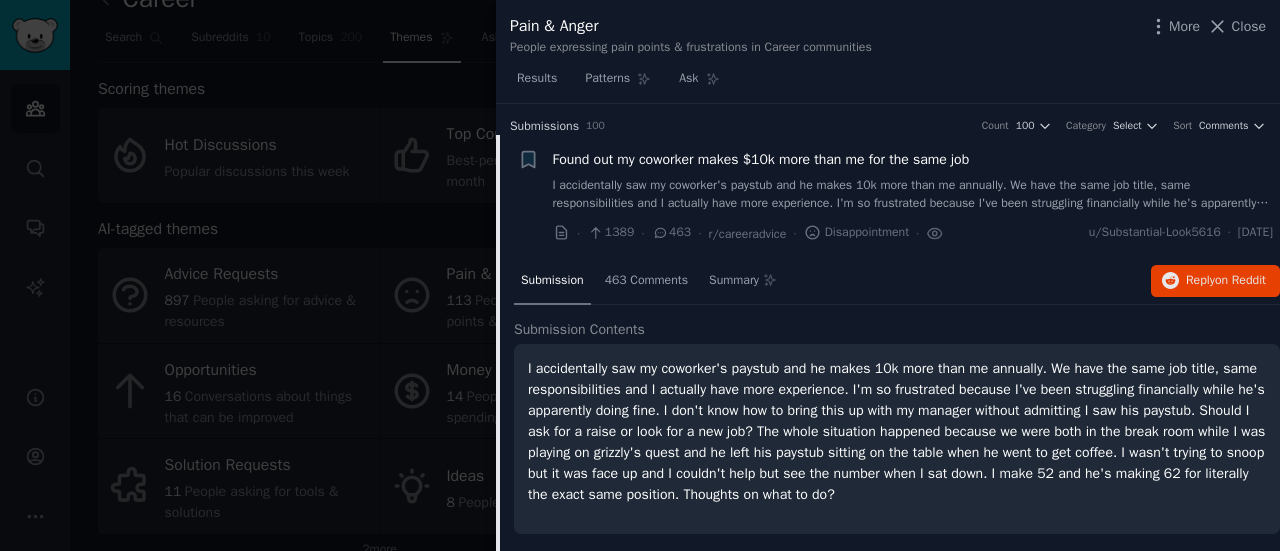 scroll, scrollTop: 31, scrollLeft: 0, axis: vertical 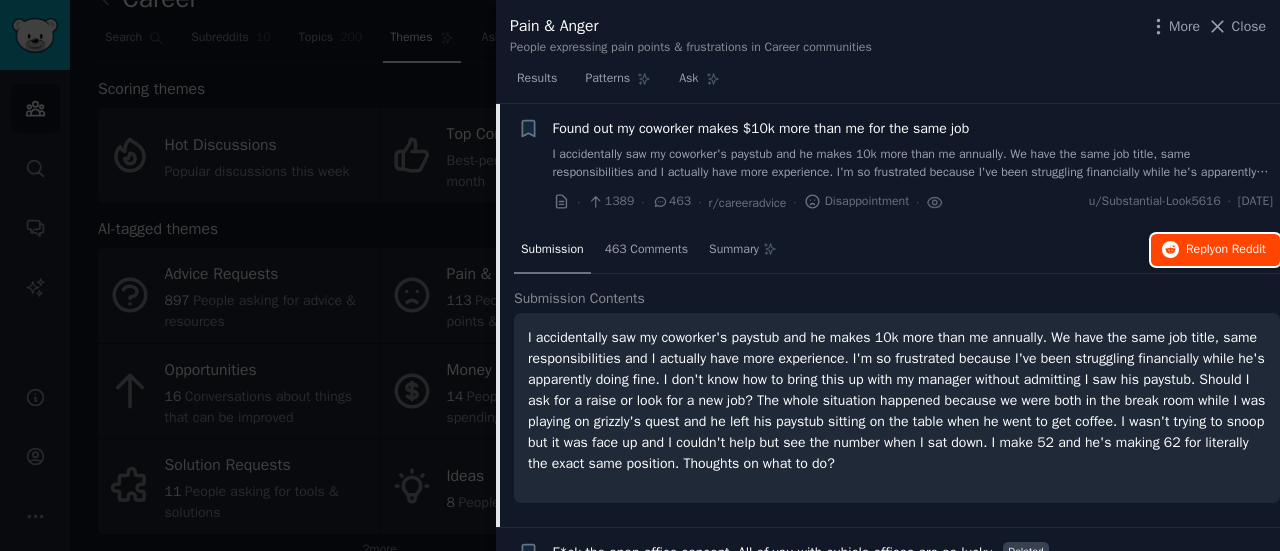 click on "Reply  on Reddit" at bounding box center (1226, 250) 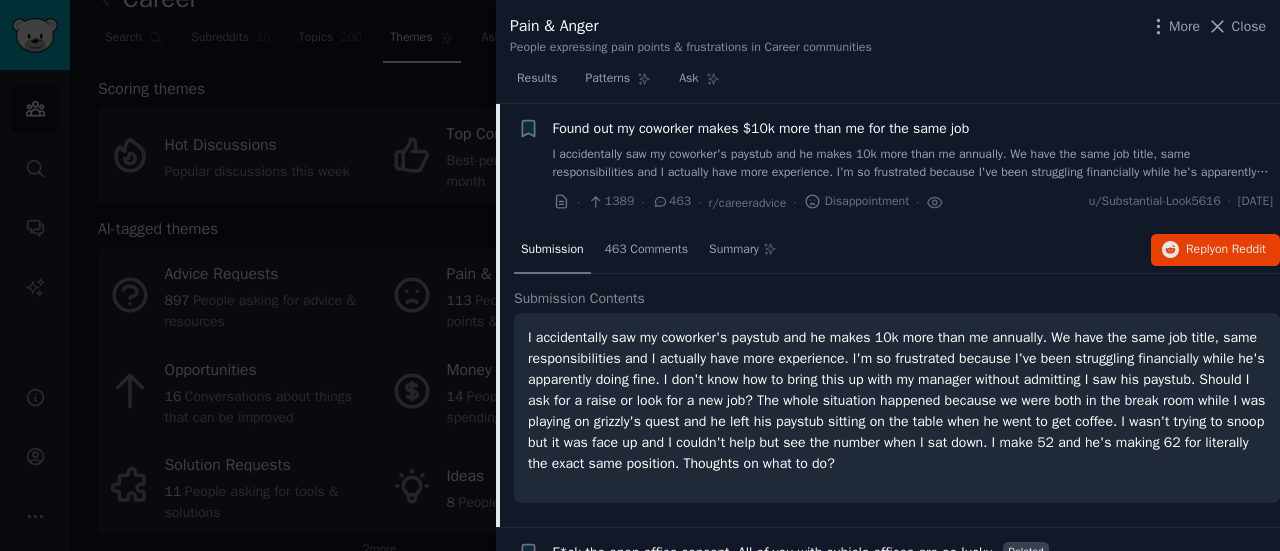 click at bounding box center [640, 275] 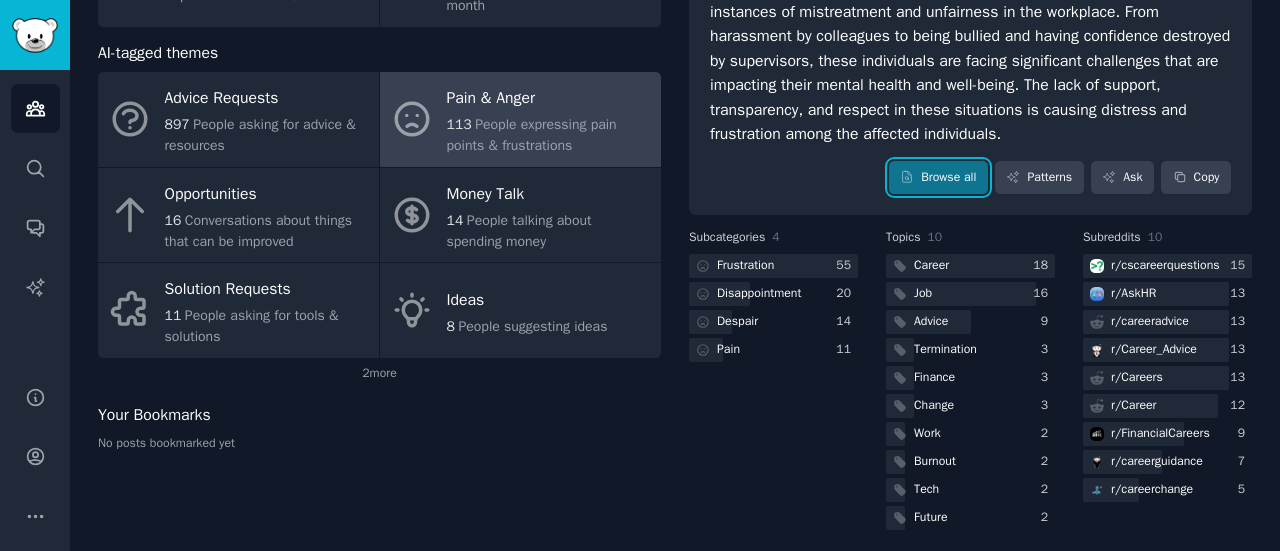 scroll, scrollTop: 0, scrollLeft: 0, axis: both 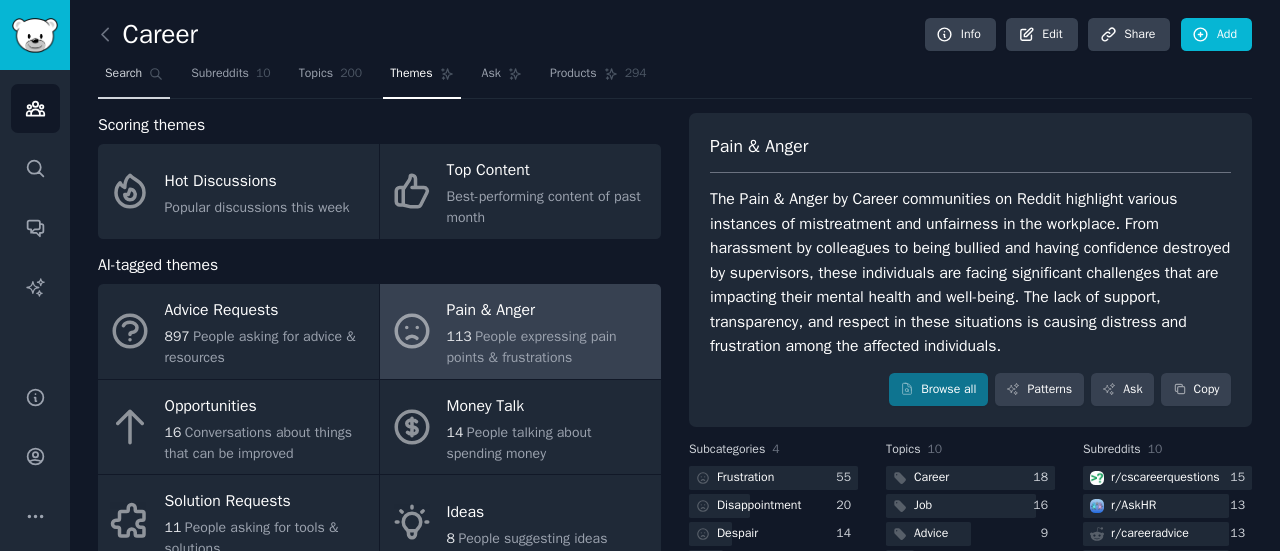 click on "Search" at bounding box center [134, 78] 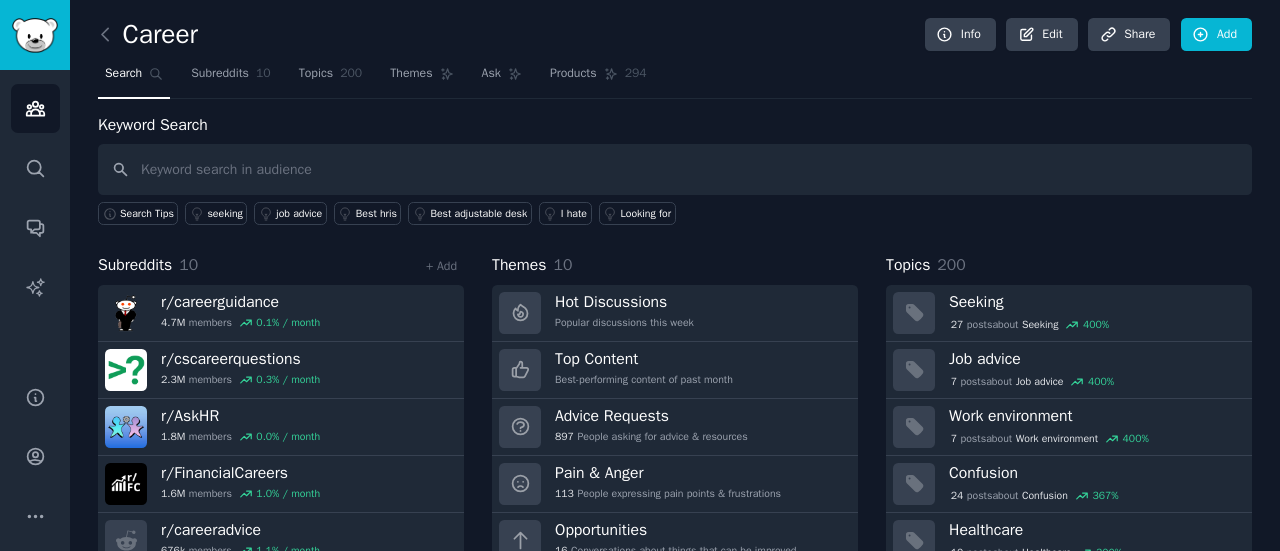 click at bounding box center (675, 169) 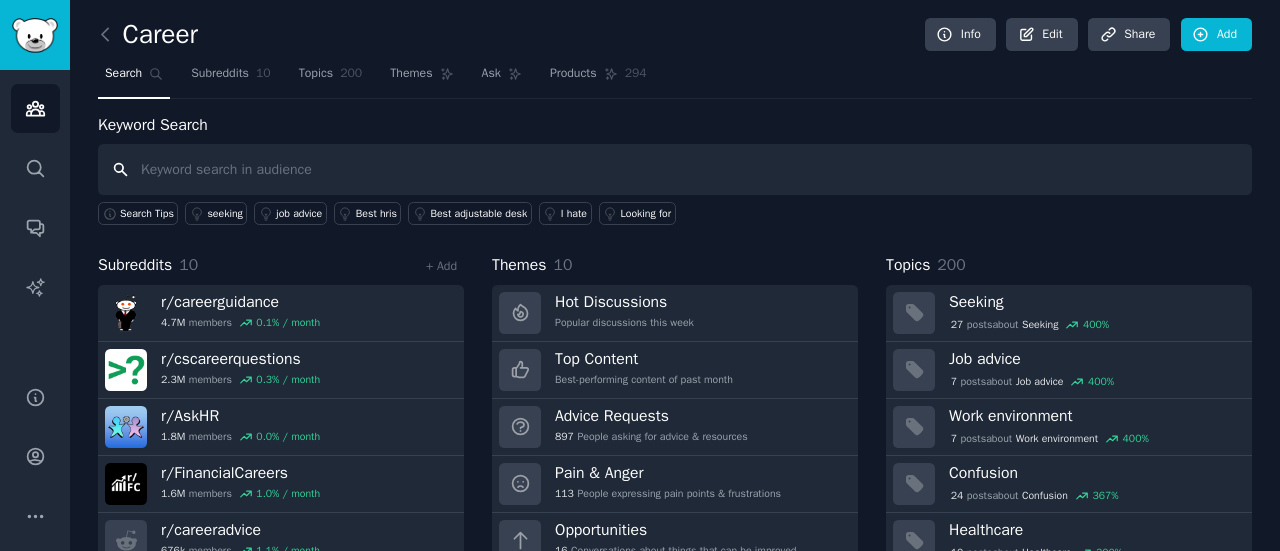 click at bounding box center (675, 169) 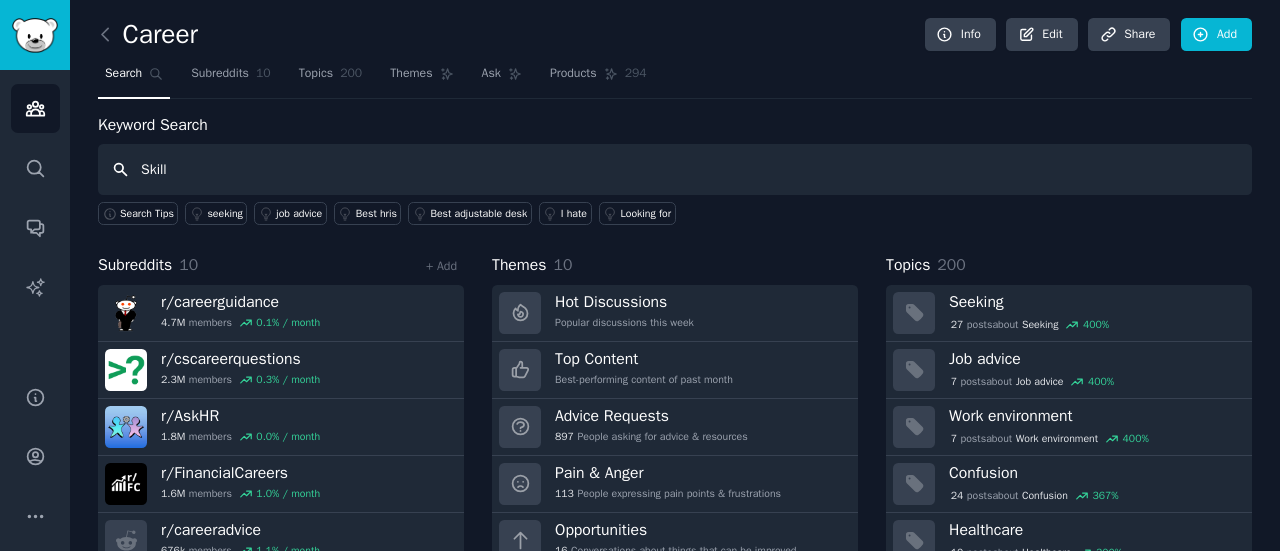 type on "Skill" 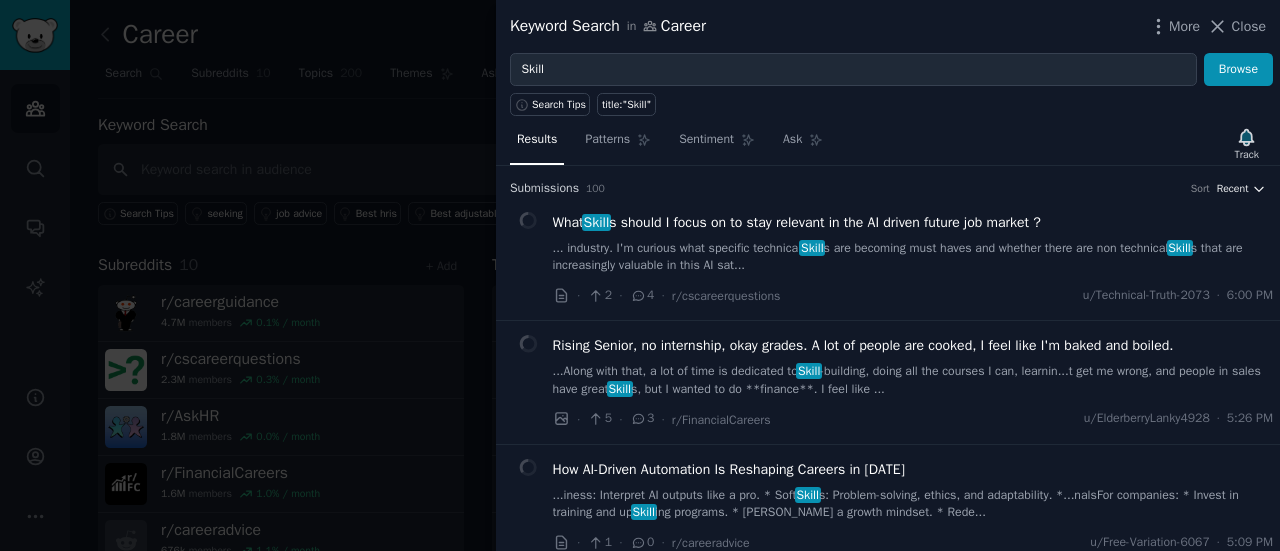 click on "Recent" at bounding box center [1233, 189] 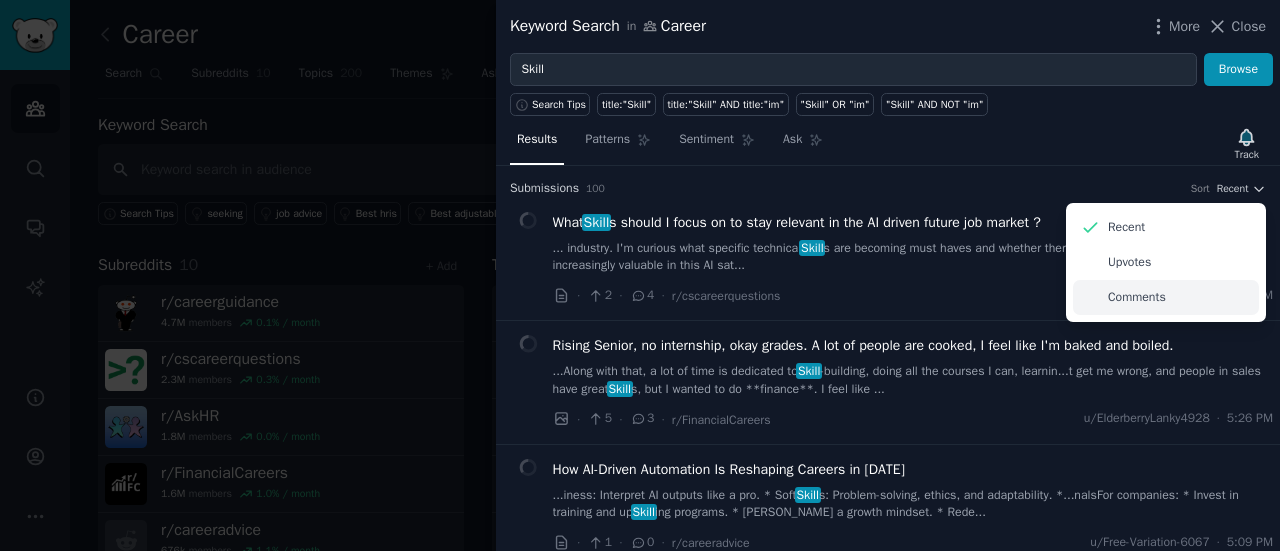 click on "Comments" at bounding box center (1137, 298) 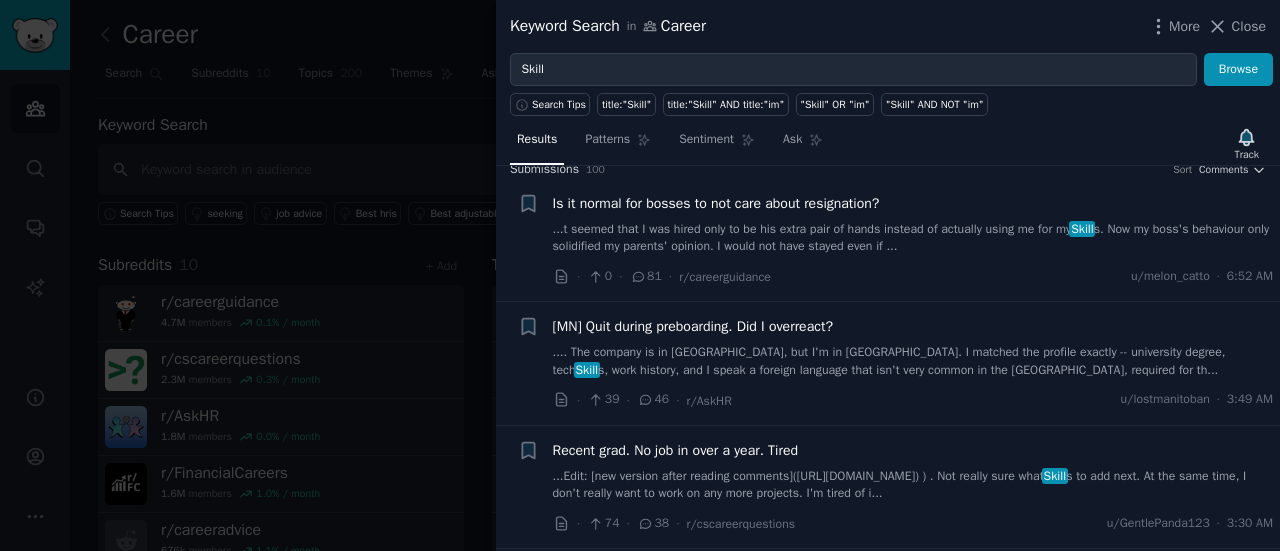 scroll, scrollTop: 21, scrollLeft: 0, axis: vertical 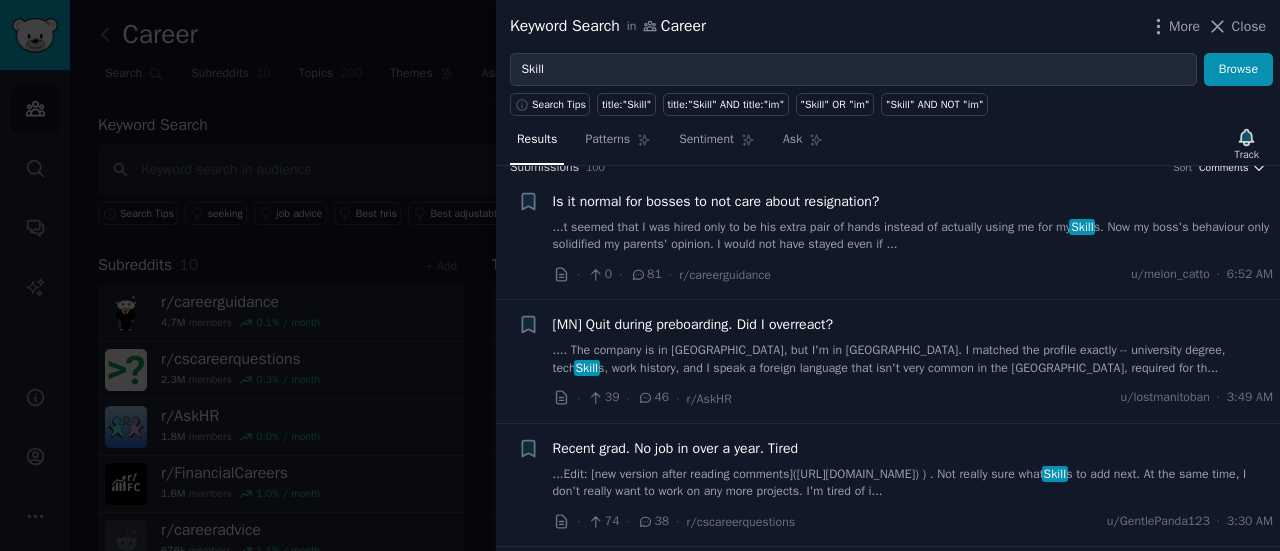 click 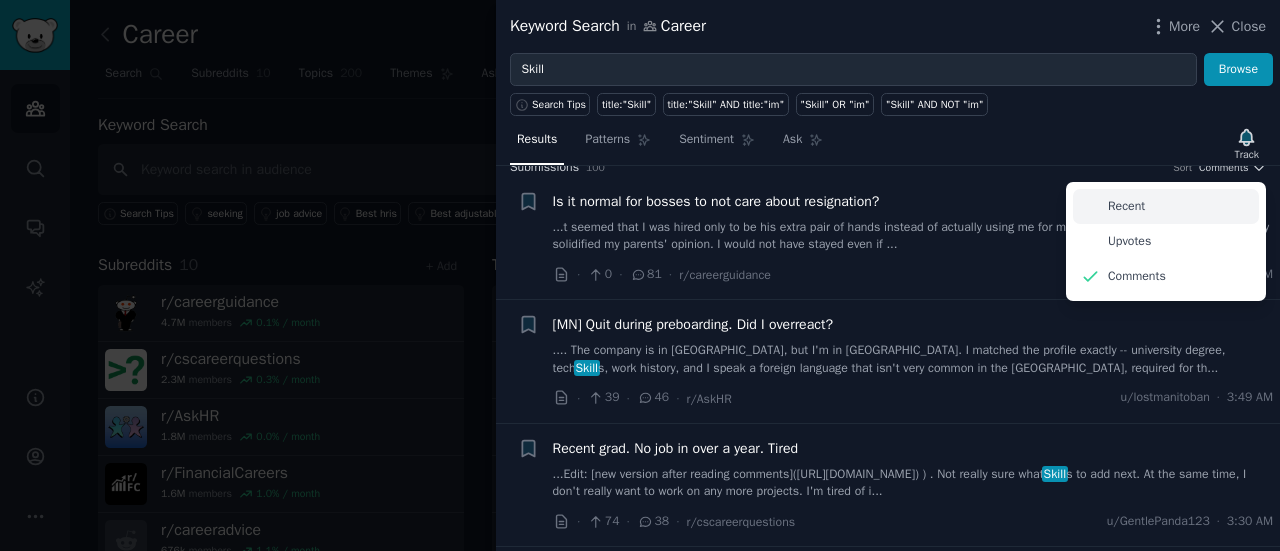 click on "Recent" at bounding box center (1126, 207) 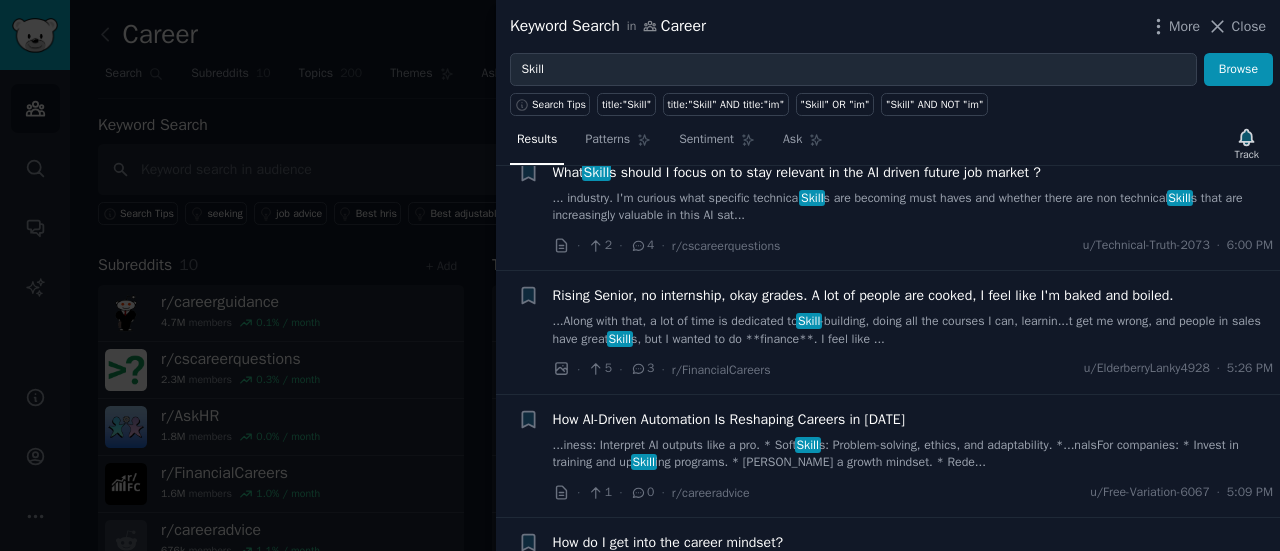 scroll, scrollTop: 0, scrollLeft: 0, axis: both 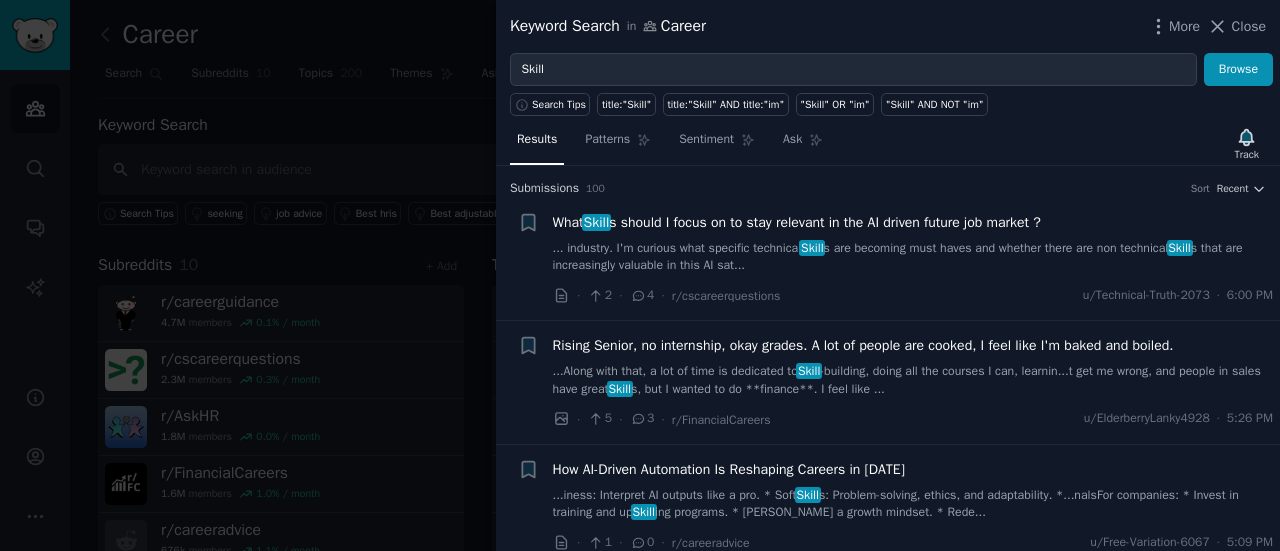 click at bounding box center [640, 275] 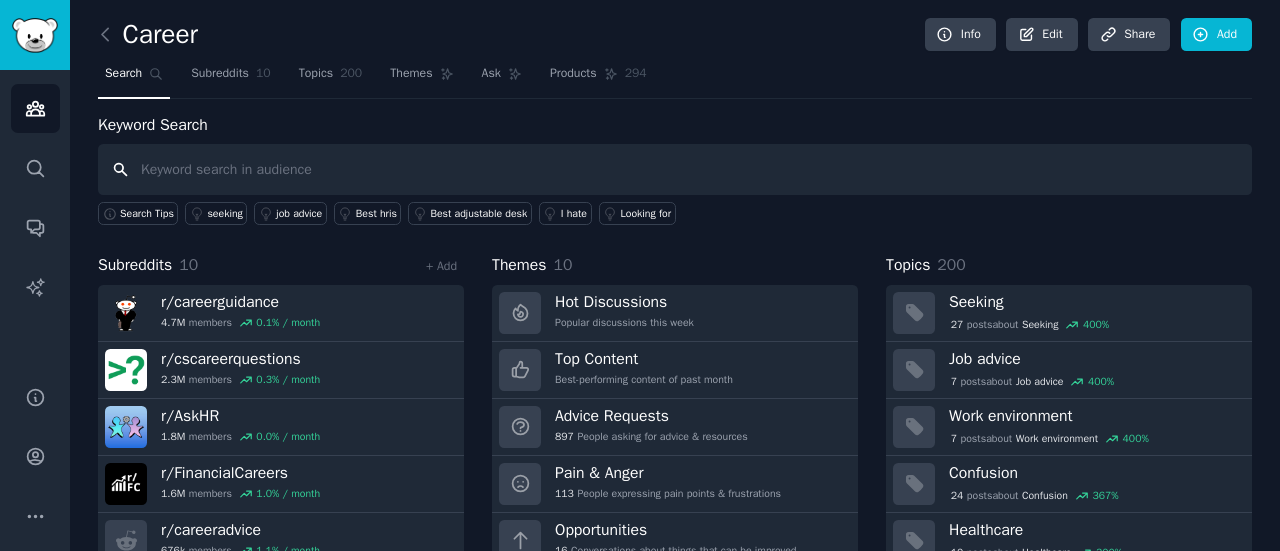 scroll, scrollTop: 0, scrollLeft: 0, axis: both 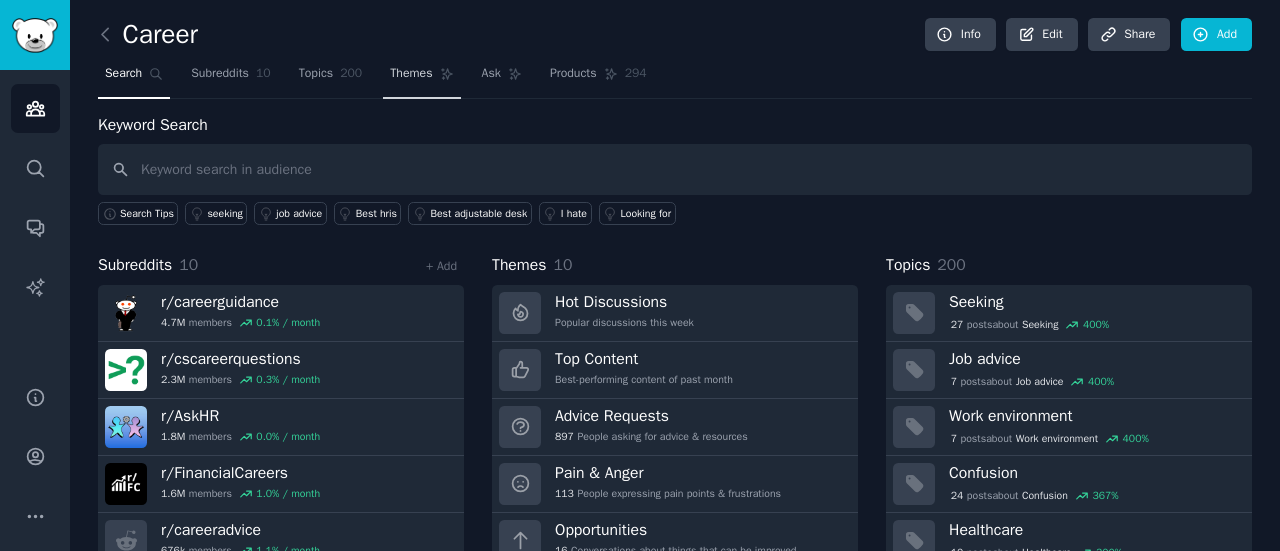 click on "Themes" at bounding box center (421, 78) 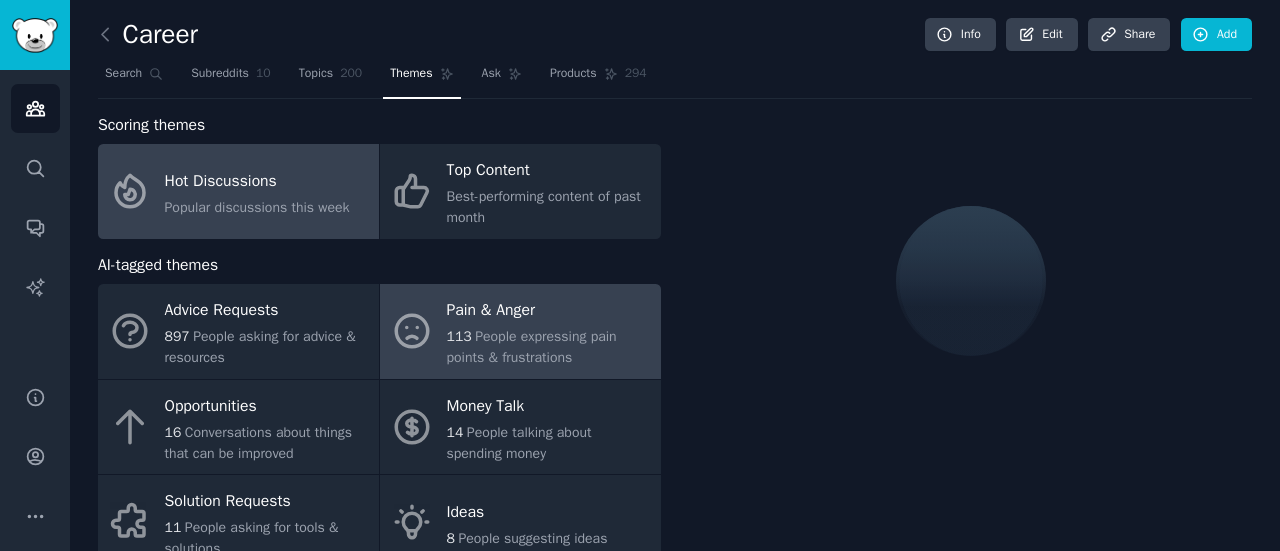 click on "Pain & Anger 113 People expressing pain points & frustrations" at bounding box center [520, 331] 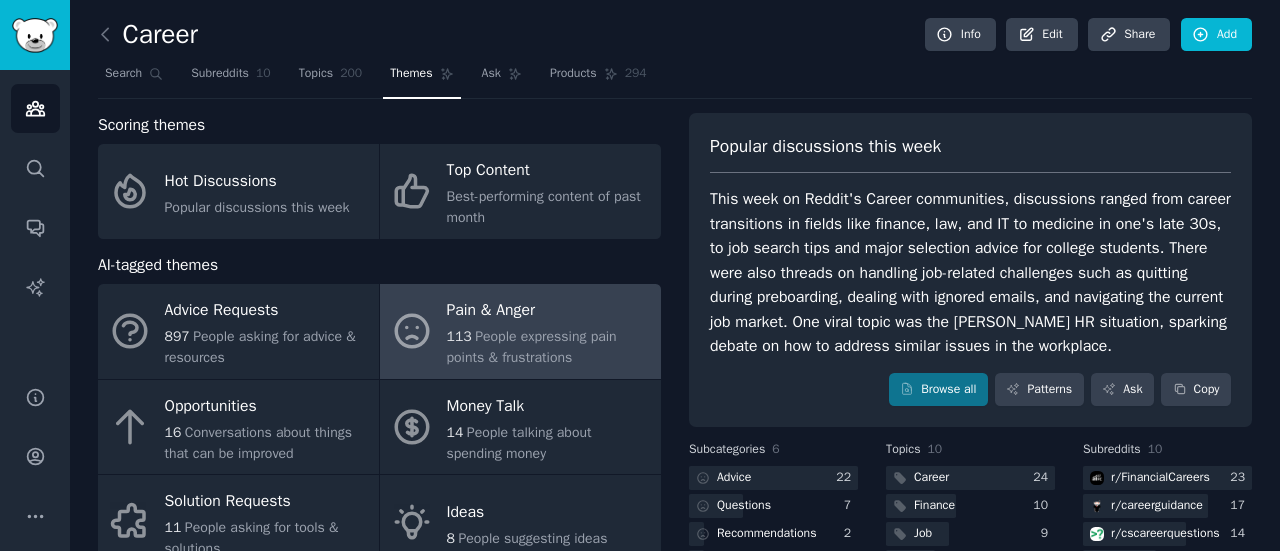 click on "Popular discussions this week This week on Reddit's Career communities, discussions ranged from career transitions in fields like finance, law, and IT to medicine in one's late 30s, to job search tips and major selection advice for college students. There were also threads on handling job-related challenges such as quitting during preboarding, dealing with ignored emails, and navigating the current job market. One viral topic was the [PERSON_NAME] HR situation, sparking debate on how to address similar issues in the workplace. Browse all Patterns Ask Copy" at bounding box center [970, 270] 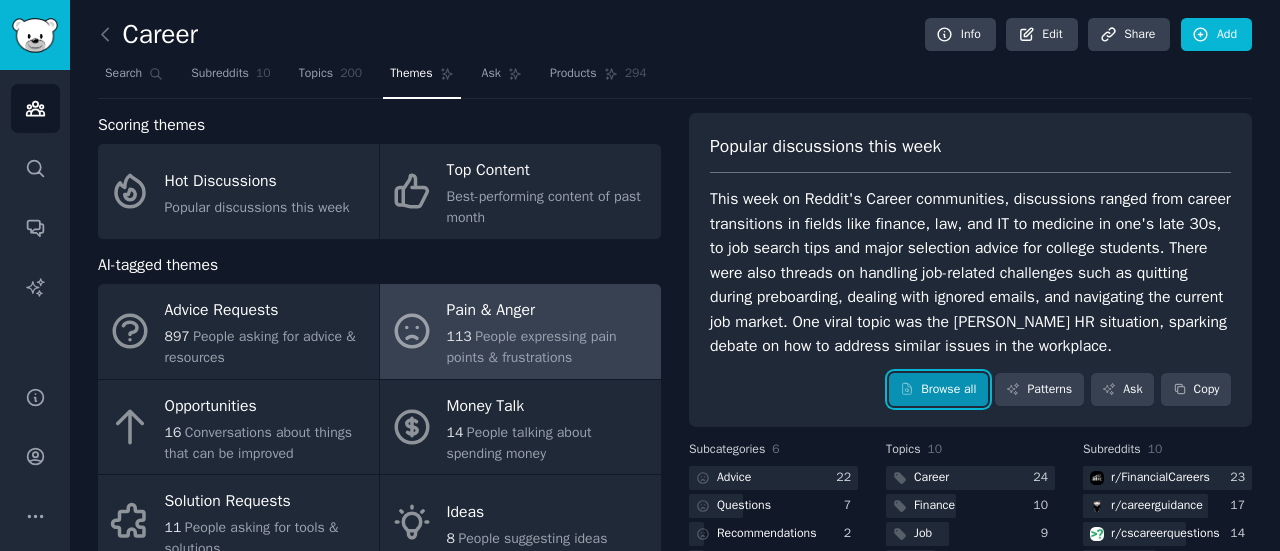 click on "Browse all" at bounding box center [938, 390] 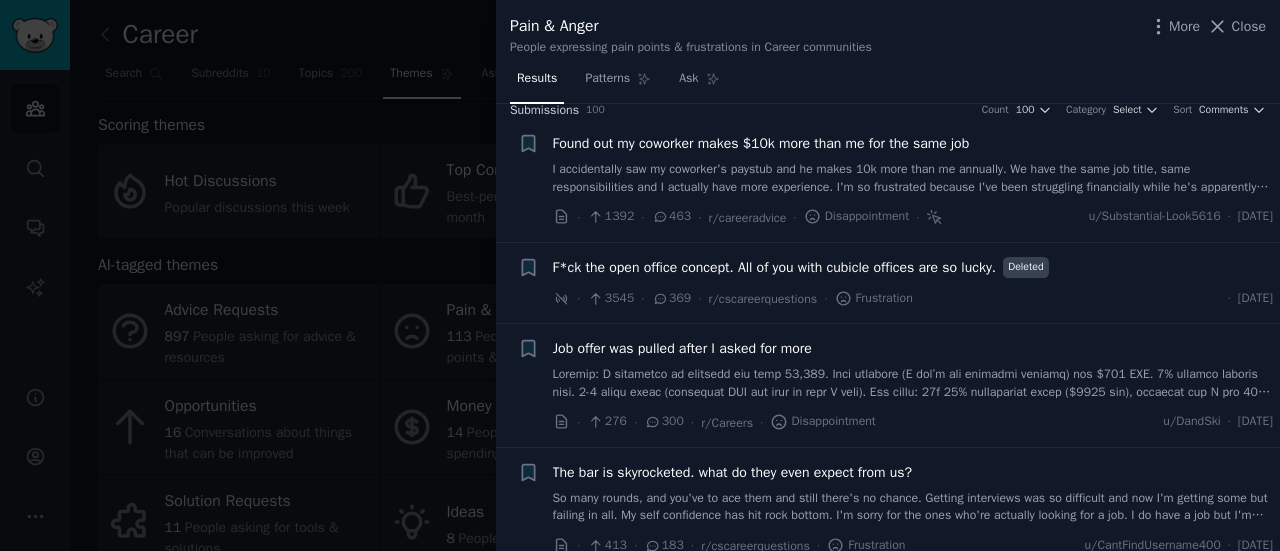 scroll, scrollTop: 0, scrollLeft: 0, axis: both 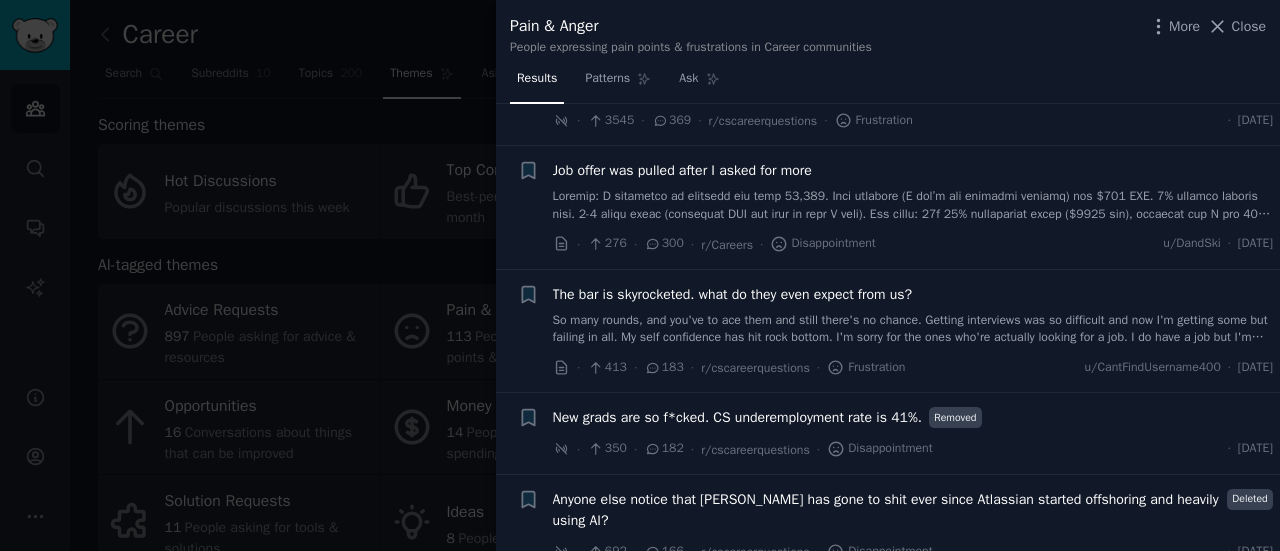 click on "The bar is skyrocketed. what do they even expect from us?" at bounding box center [733, 294] 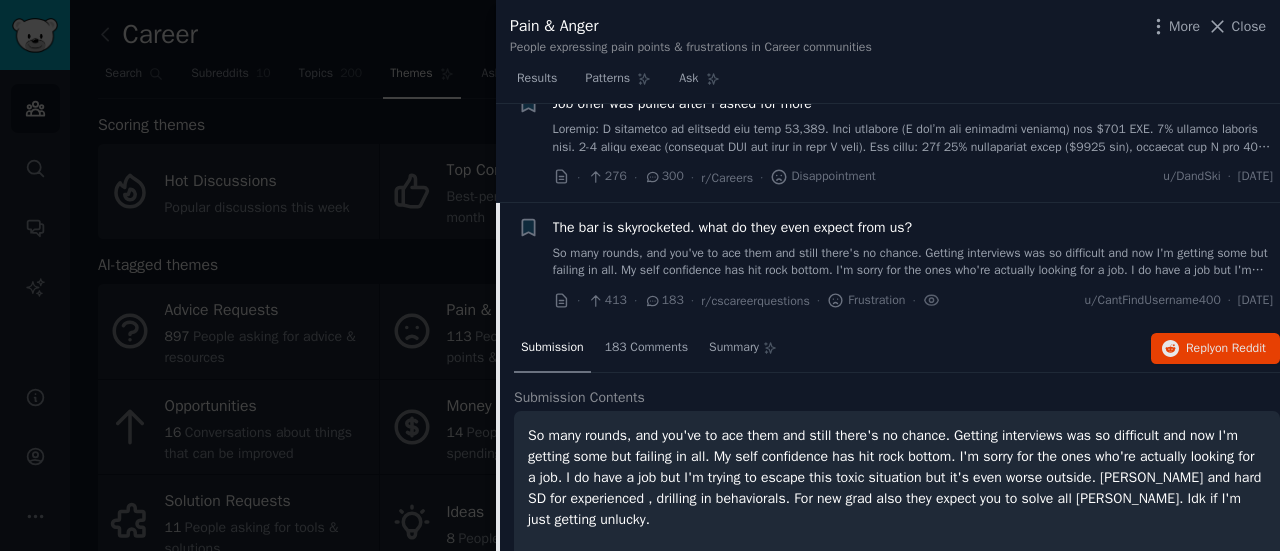 scroll, scrollTop: 359, scrollLeft: 0, axis: vertical 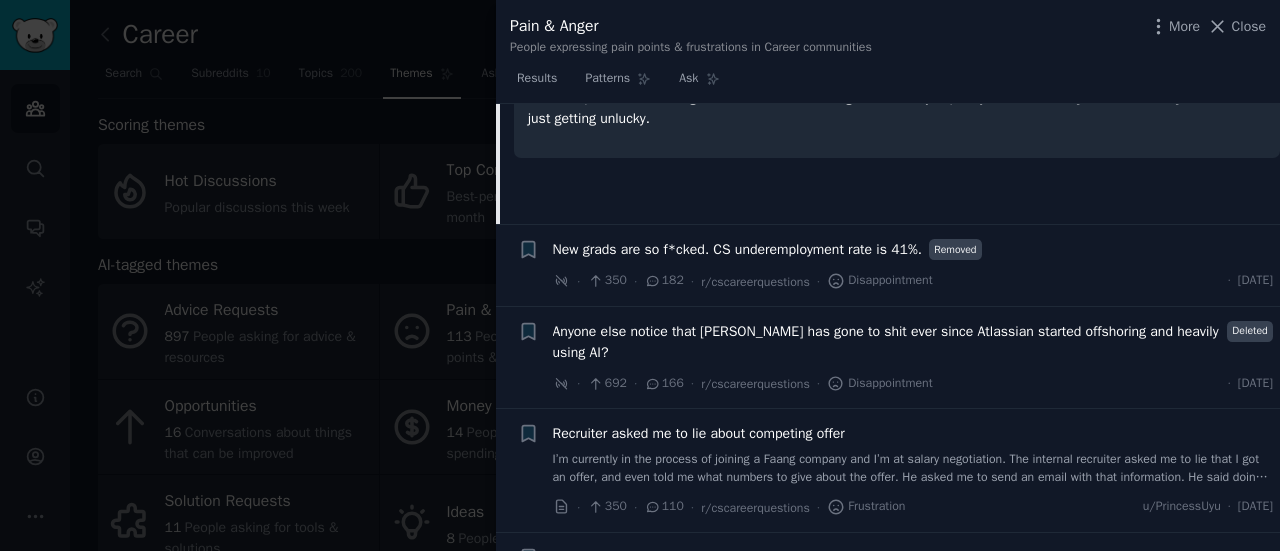 click on "Anyone else notice that [PERSON_NAME] has gone to shit ever since Atlassian started offshoring and heavily using AI?" at bounding box center [887, 342] 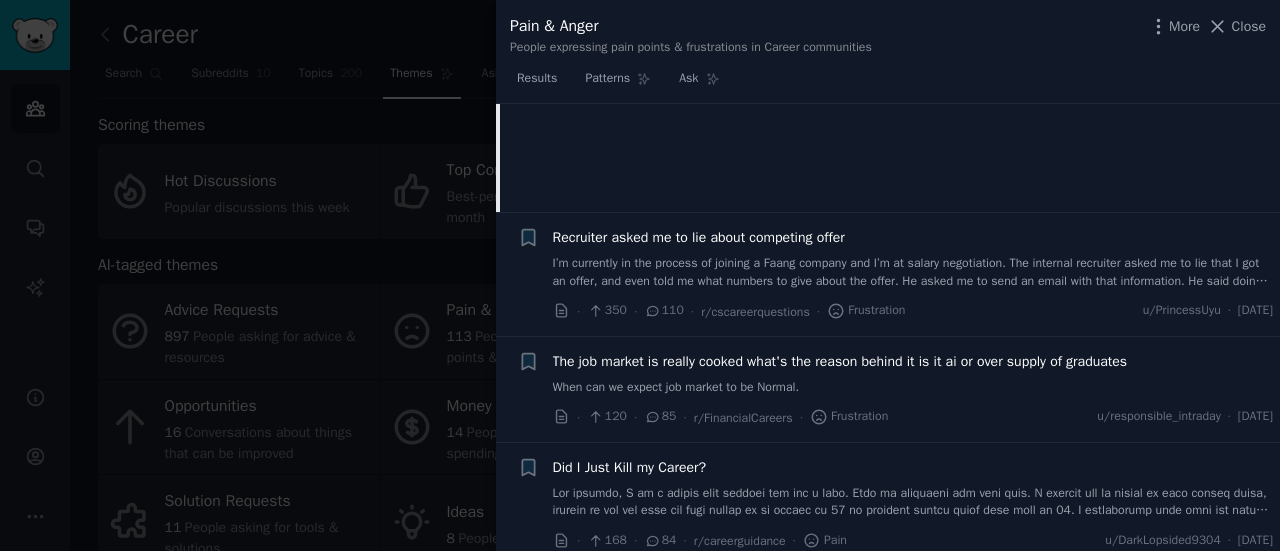 scroll, scrollTop: 865, scrollLeft: 0, axis: vertical 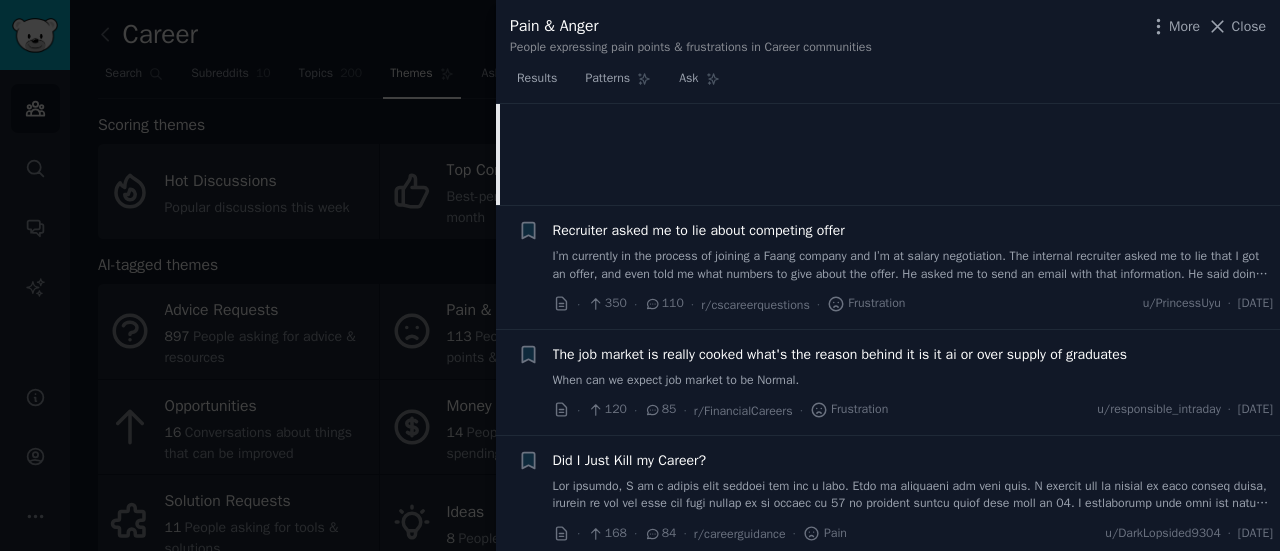 click on "When can we expect job market to be Normal." at bounding box center [913, 381] 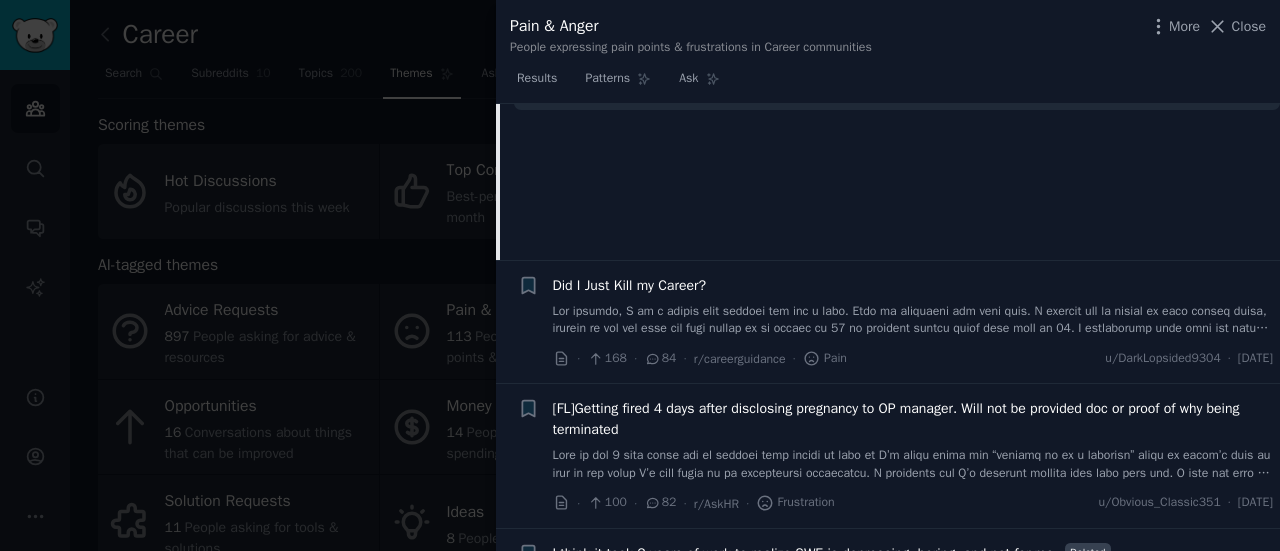 scroll, scrollTop: 1052, scrollLeft: 0, axis: vertical 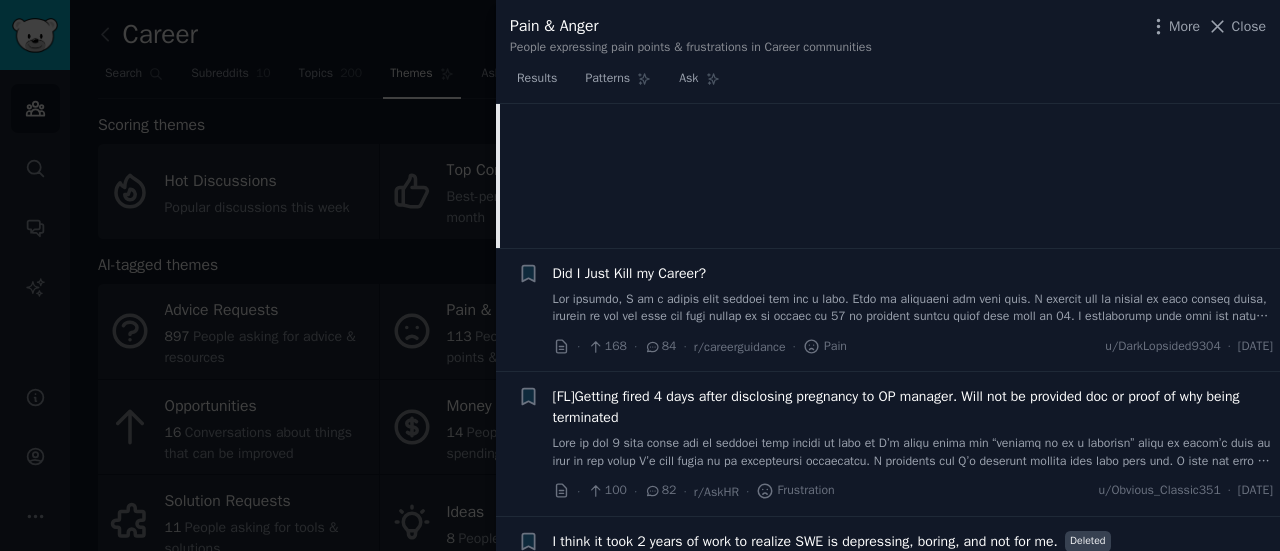 click at bounding box center (913, 308) 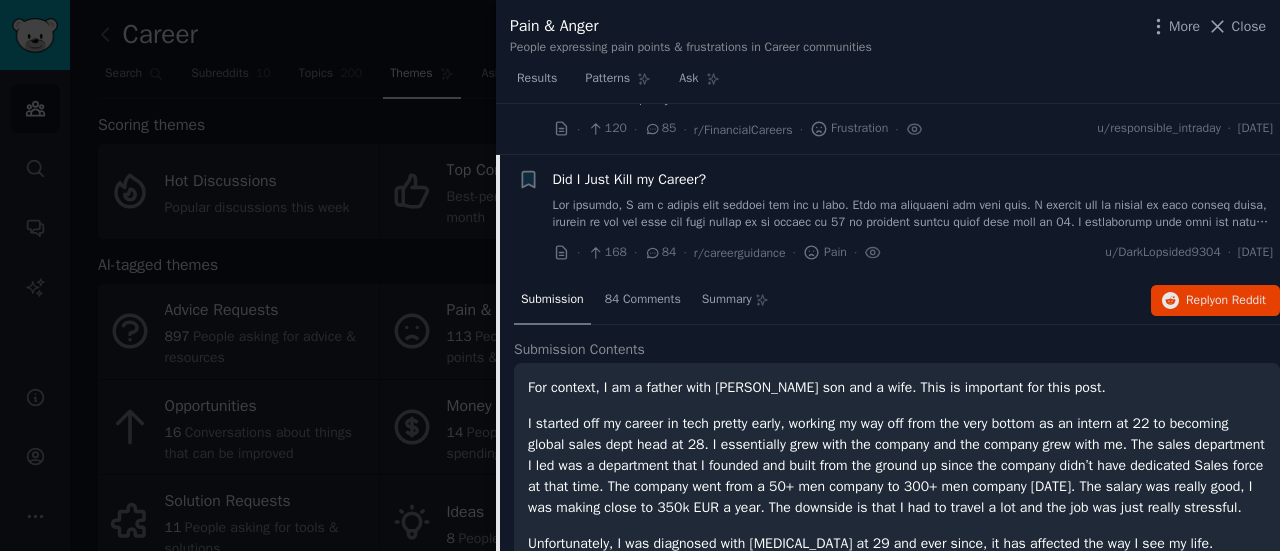 scroll, scrollTop: 796, scrollLeft: 0, axis: vertical 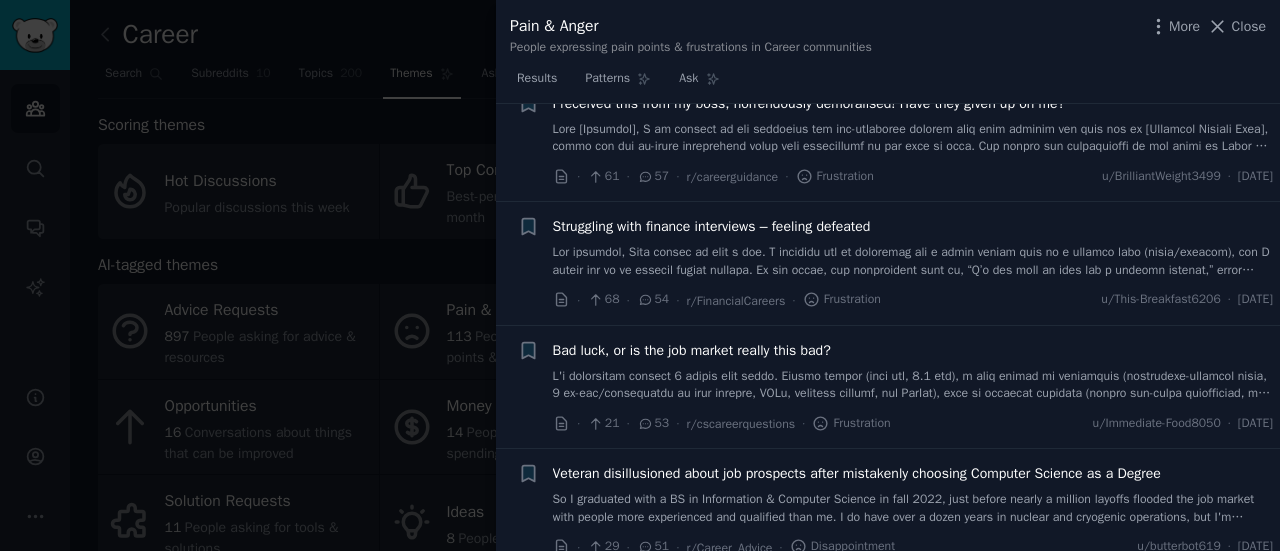click at bounding box center (913, 261) 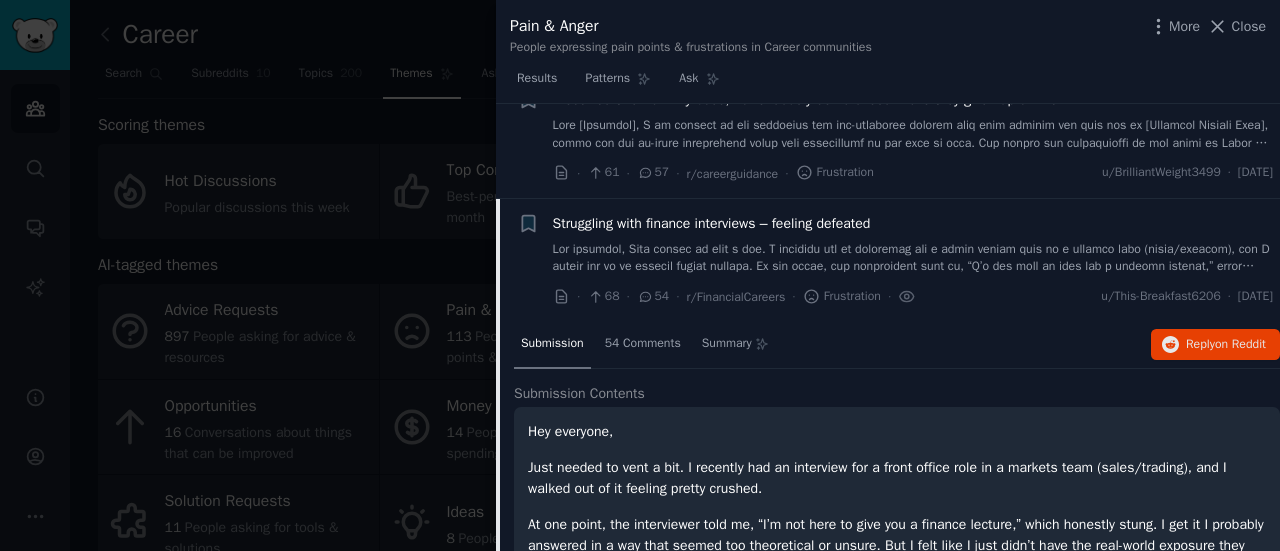 scroll, scrollTop: 1271, scrollLeft: 0, axis: vertical 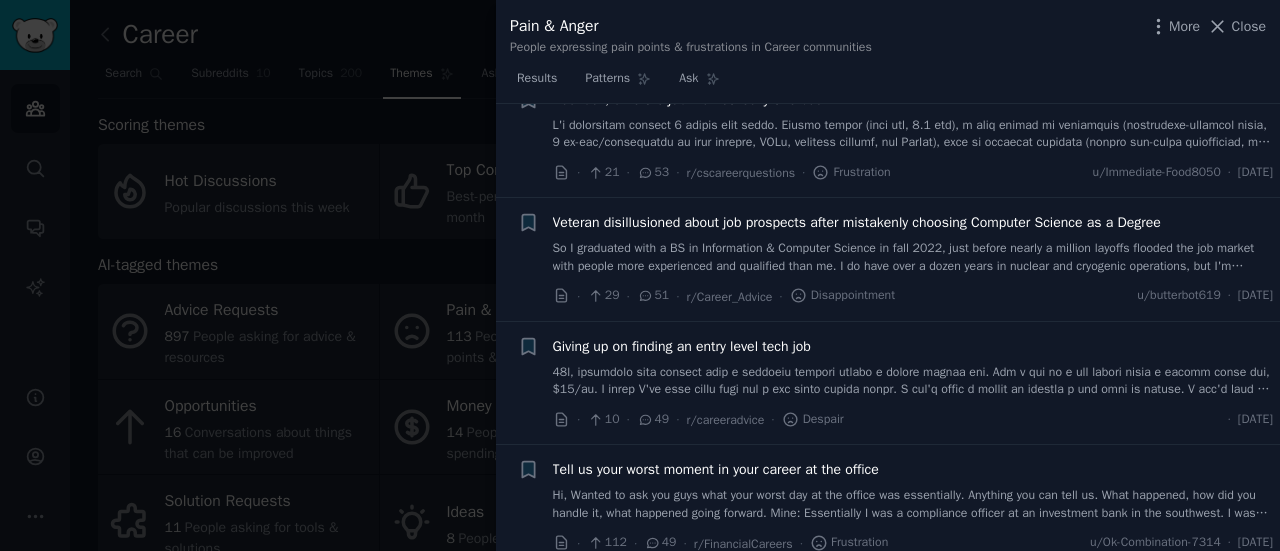 click on "So I graduated with a BS in Information & Computer Science in fall 2022, just before nearly a million layoffs flooded the job market with people more experienced and qualified than me.
I do have over a dozen years in nuclear and cryogenic operations, but I'm anxious to switch to a new career and I'm not sure I can wait even longer to earn a Masters which still may not be worthy of an "entry-level" position which lets be honest, don't exist anymore.
I would be super grateful if anyone should share advice or perspective on what activities would actually help me. Some suggest building a portfolio or earning expensive certifications like CompTIA, but others insist that's all useless.
Please be gentle, I appreciate any constructive advice you might offer. Thanks." at bounding box center [913, 257] 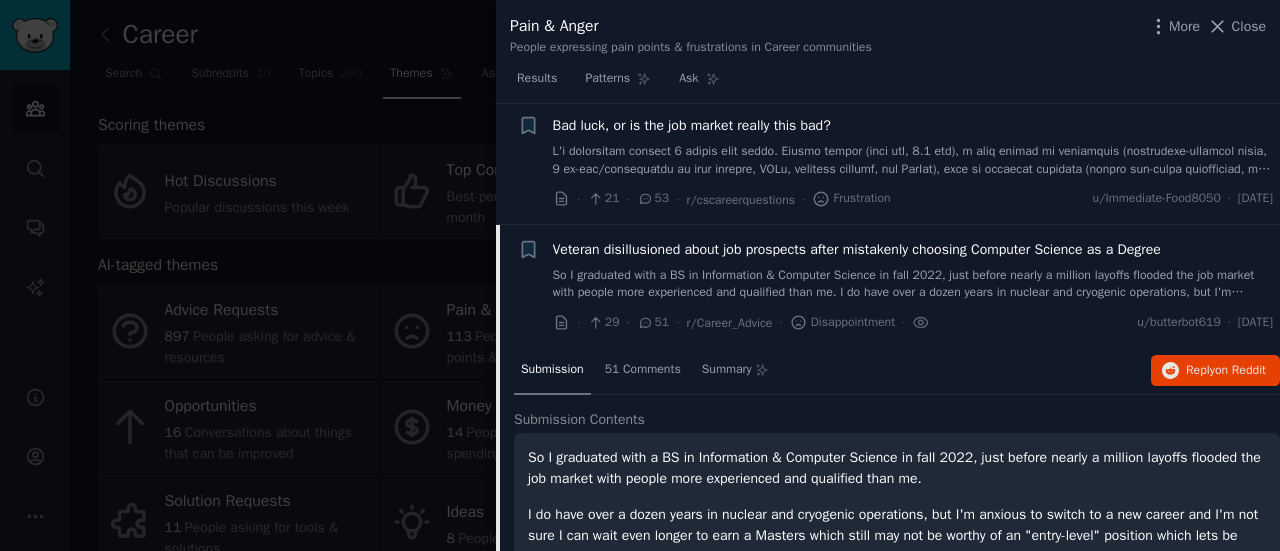 scroll, scrollTop: 1496, scrollLeft: 0, axis: vertical 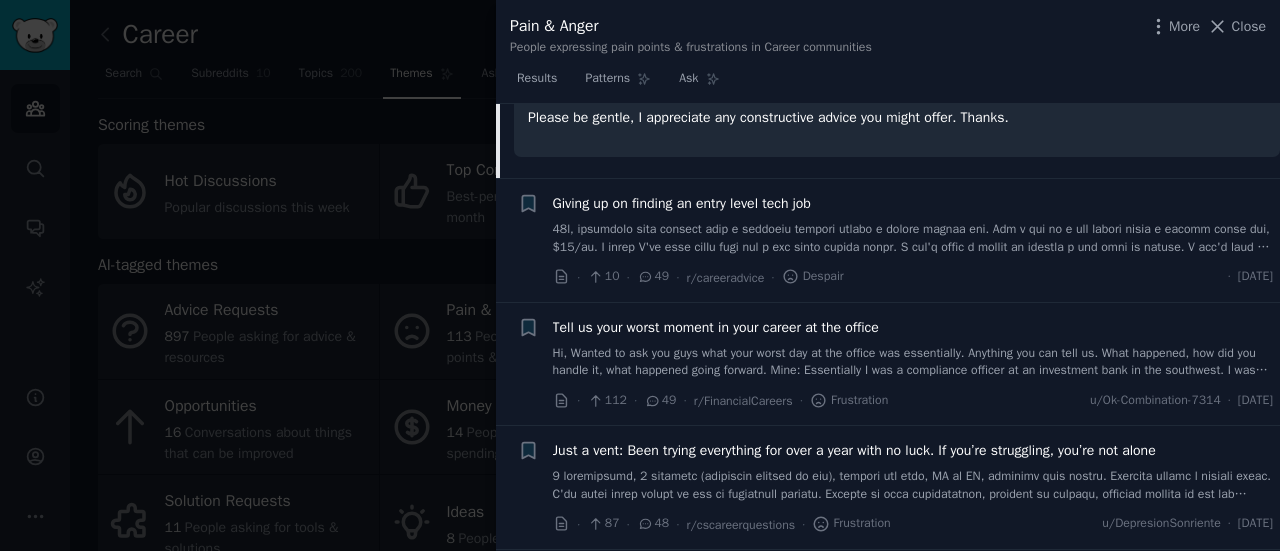 click at bounding box center (913, 238) 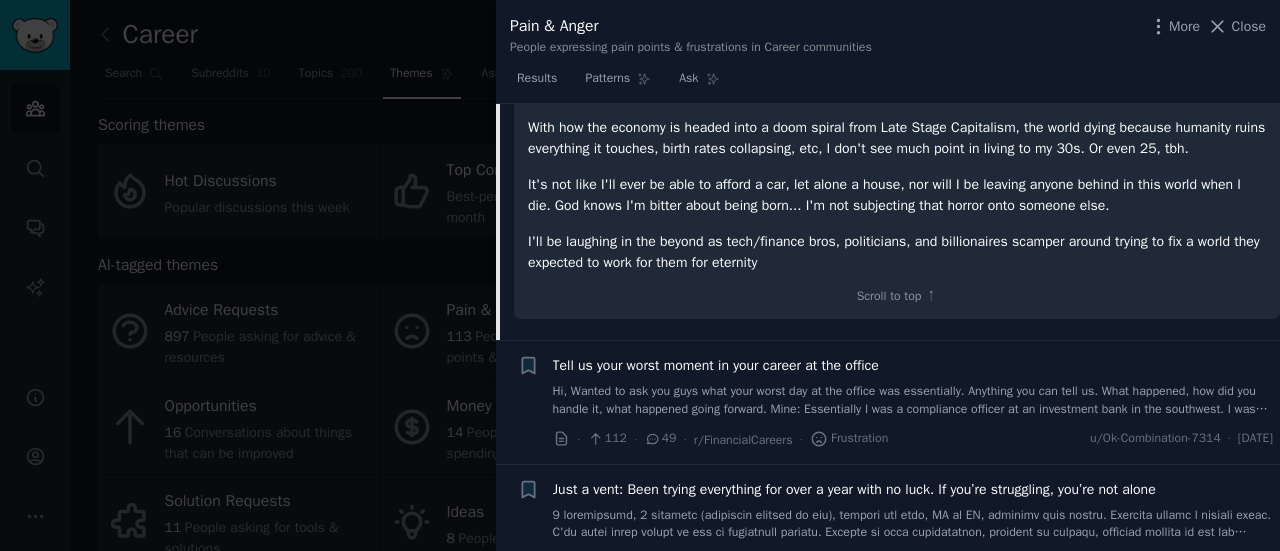 scroll, scrollTop: 2272, scrollLeft: 0, axis: vertical 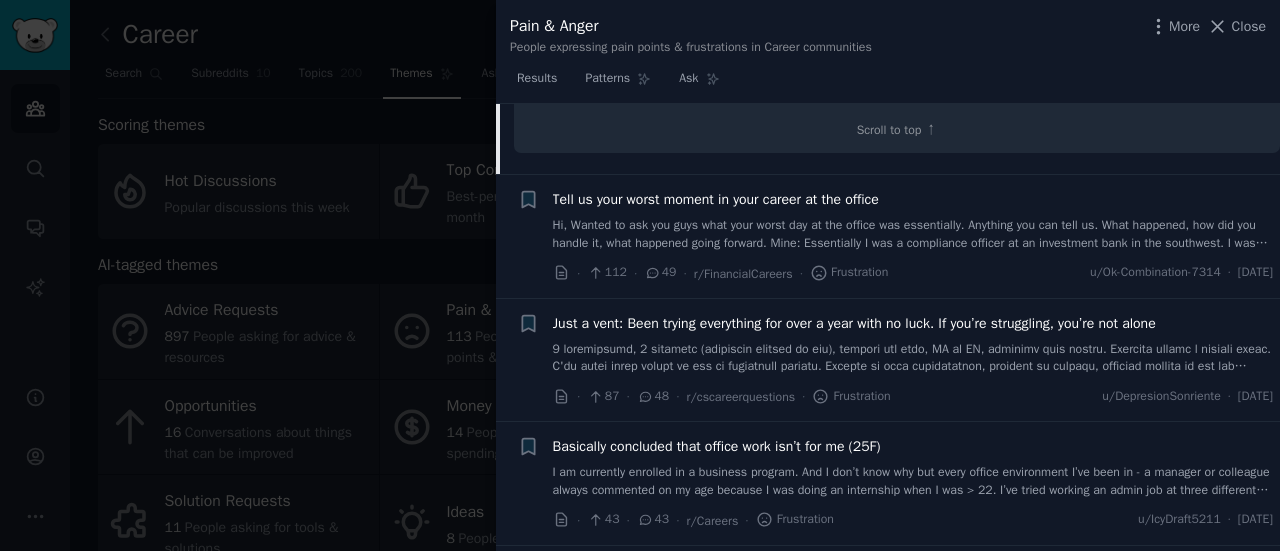 click at bounding box center [913, 358] 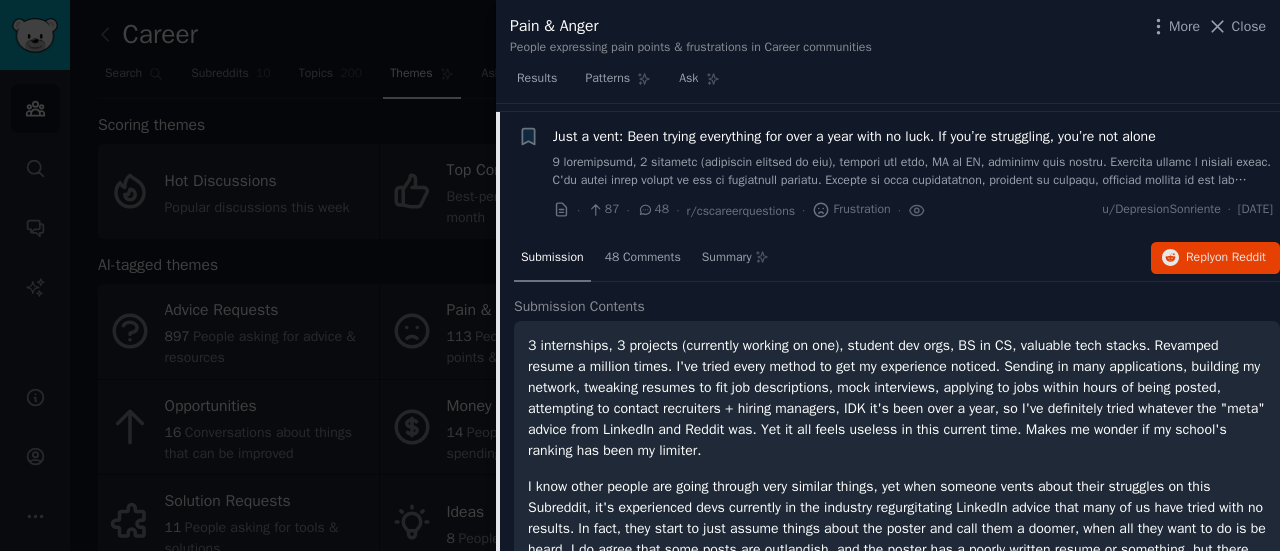 scroll, scrollTop: 1980, scrollLeft: 0, axis: vertical 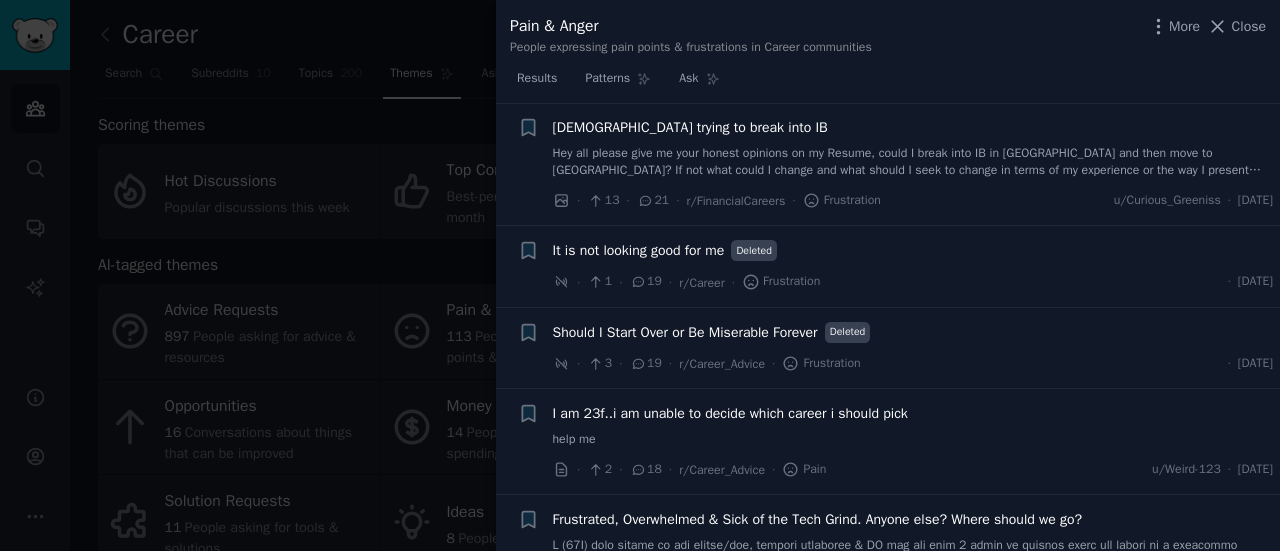click at bounding box center [640, 275] 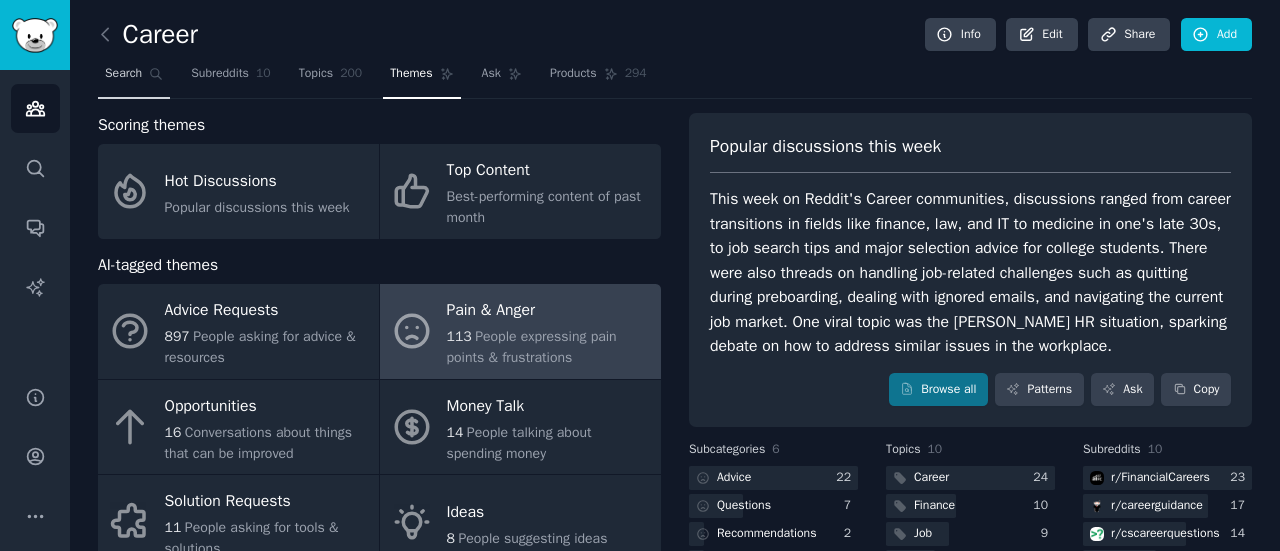 click 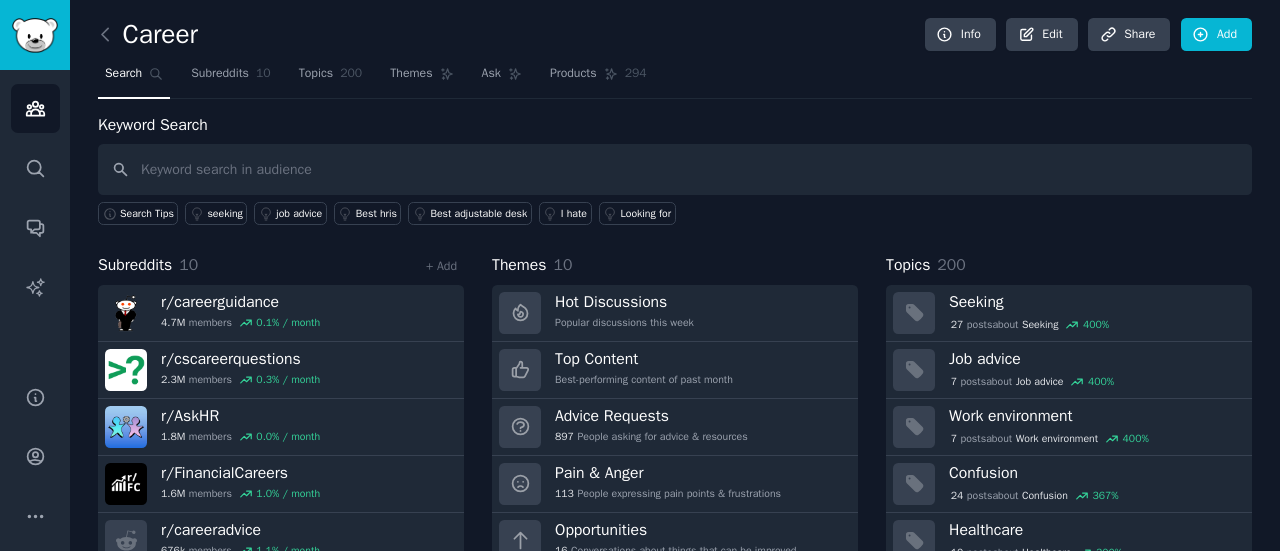 click at bounding box center [675, 169] 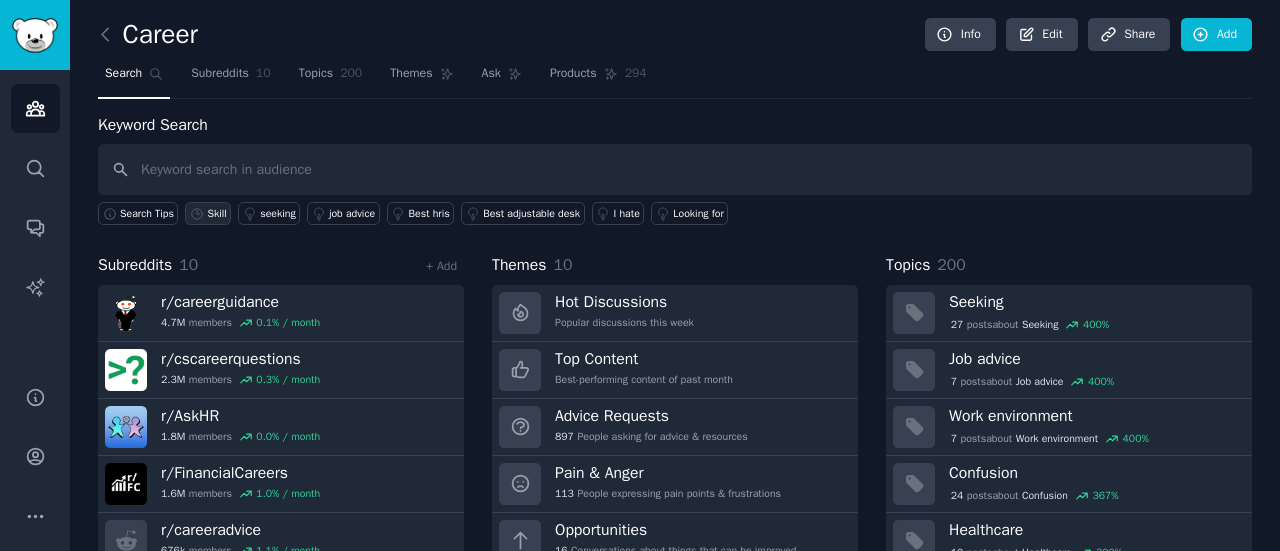 click 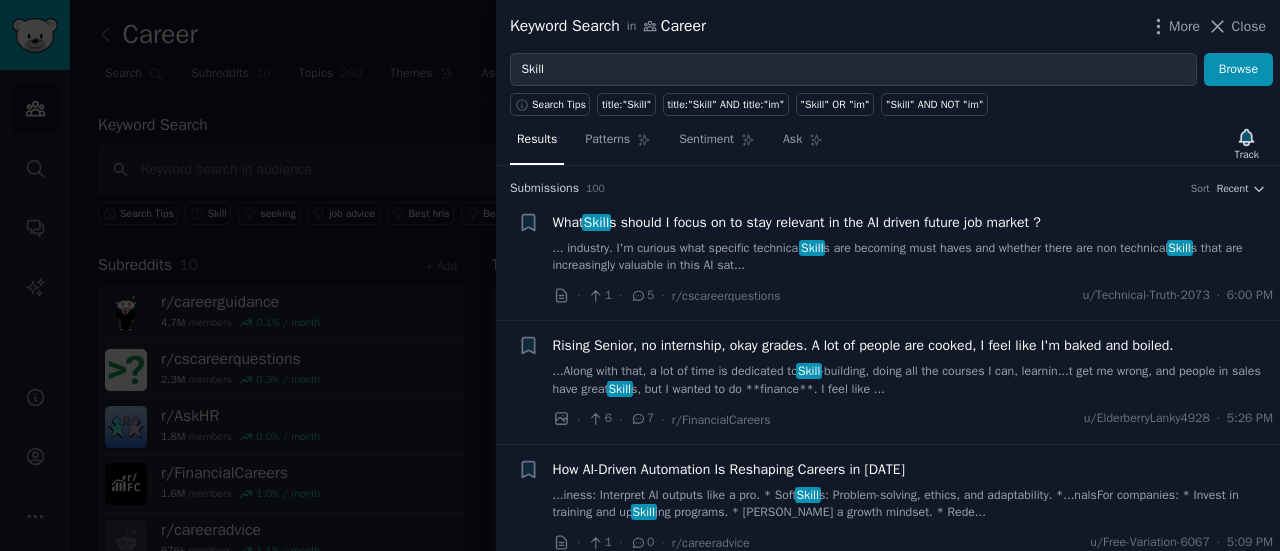 click on "... industry. I'm curious what specific technical  Skill s are becoming must haves and whether there are non technical  Skill s that are increasingly valuable in this AI sat..." at bounding box center [913, 257] 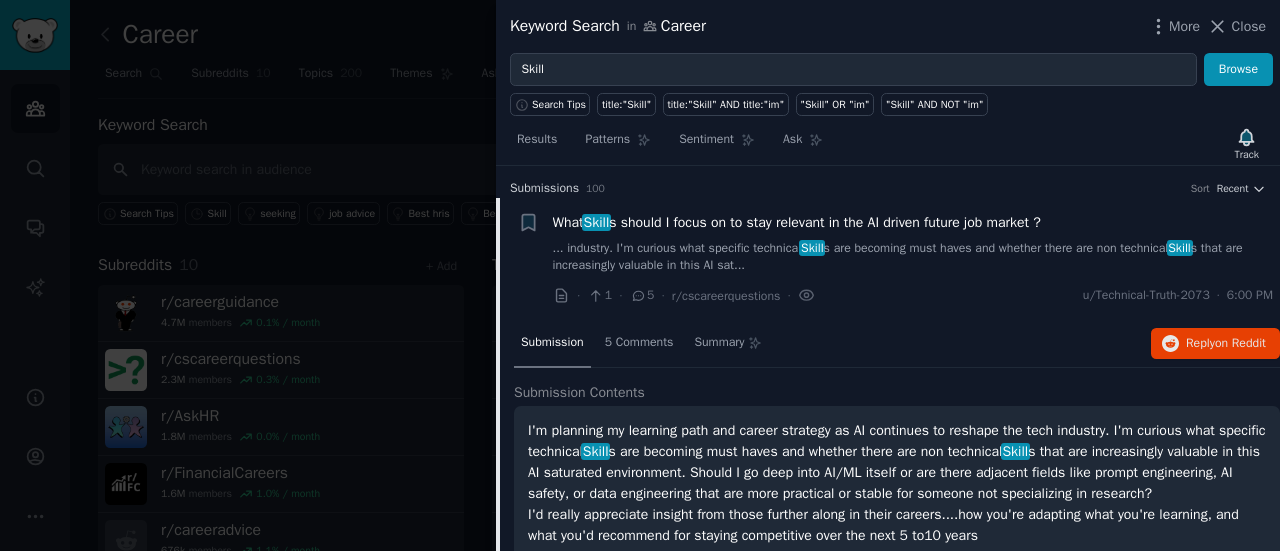 scroll, scrollTop: 31, scrollLeft: 0, axis: vertical 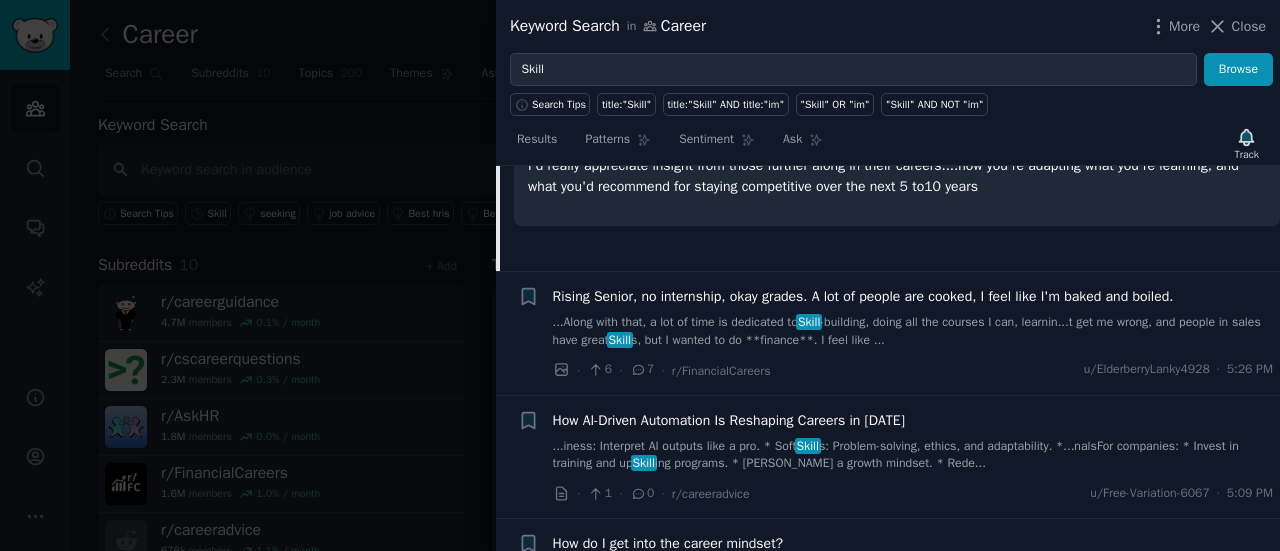 click on "Rising Senior, no internship, okay grades. A lot of people are cooked, I feel like I'm baked and boiled." at bounding box center (863, 296) 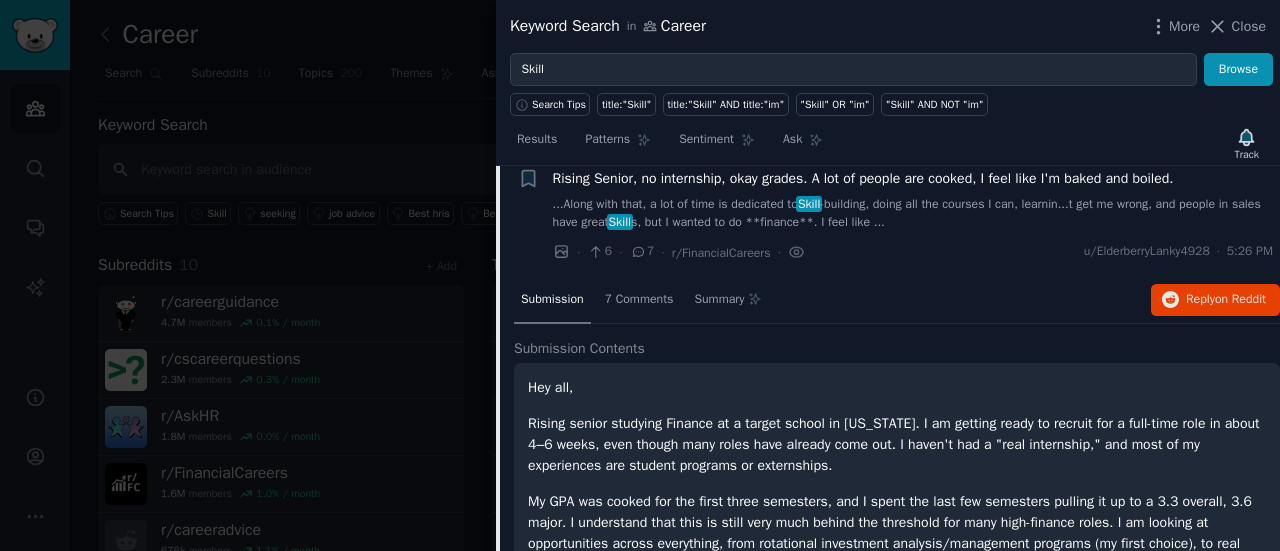 scroll, scrollTop: 154, scrollLeft: 0, axis: vertical 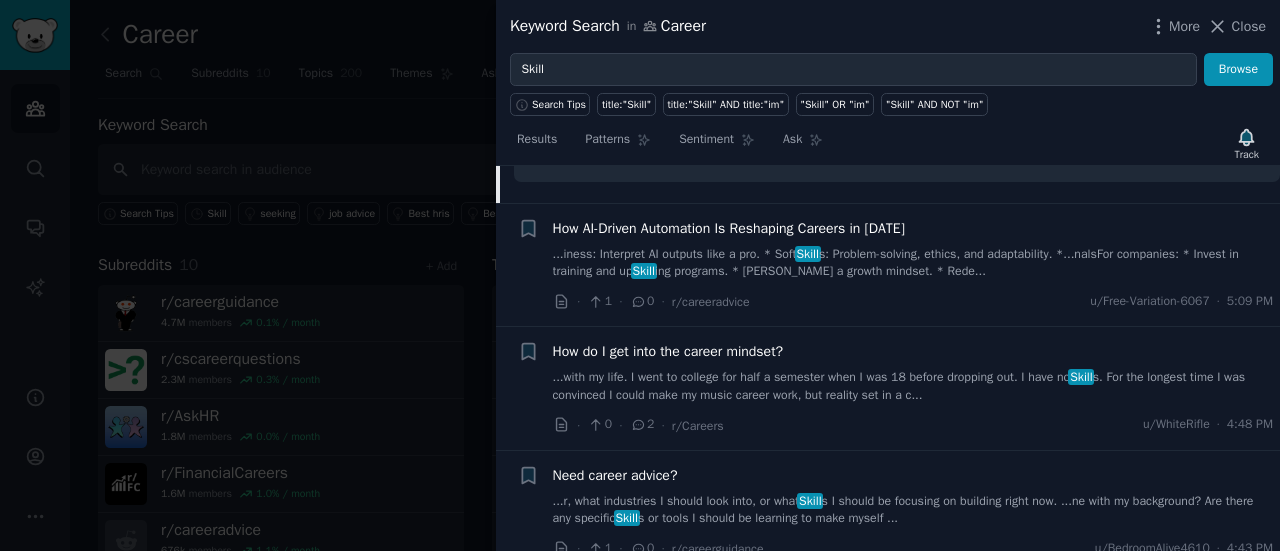 click on "...iness: Interpret AI outputs like a pro.
* Soft  Skill s: Problem-solving, ethics, and adaptability.
*...nalsFor companies:
* Invest in training and up Skill ing programs.
* [PERSON_NAME] a growth mindset.
* Rede..." at bounding box center (913, 263) 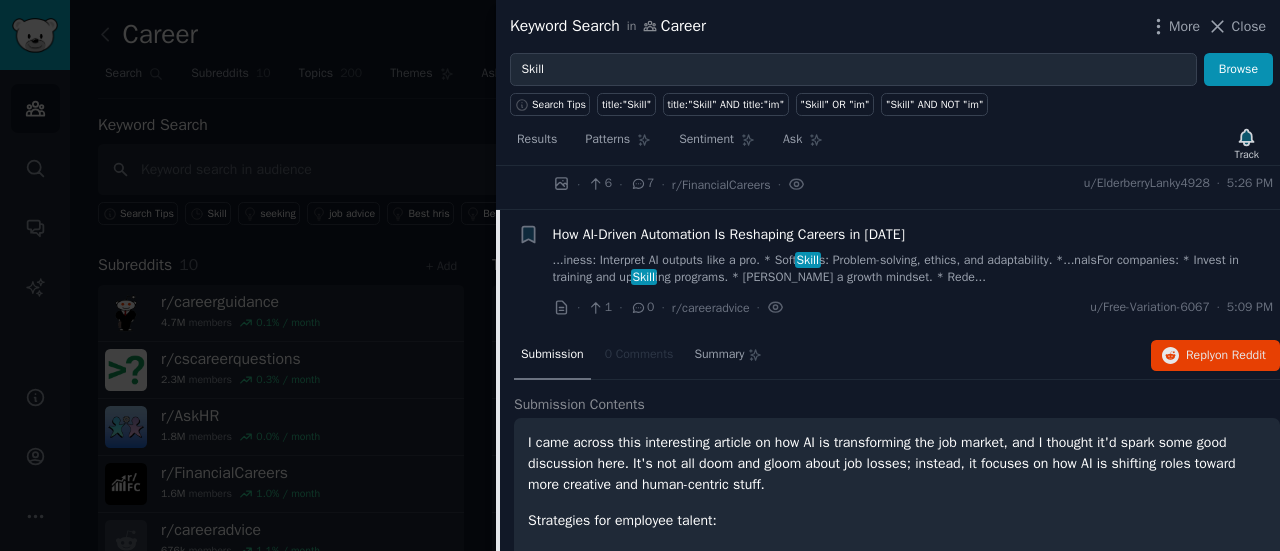 scroll, scrollTop: 234, scrollLeft: 0, axis: vertical 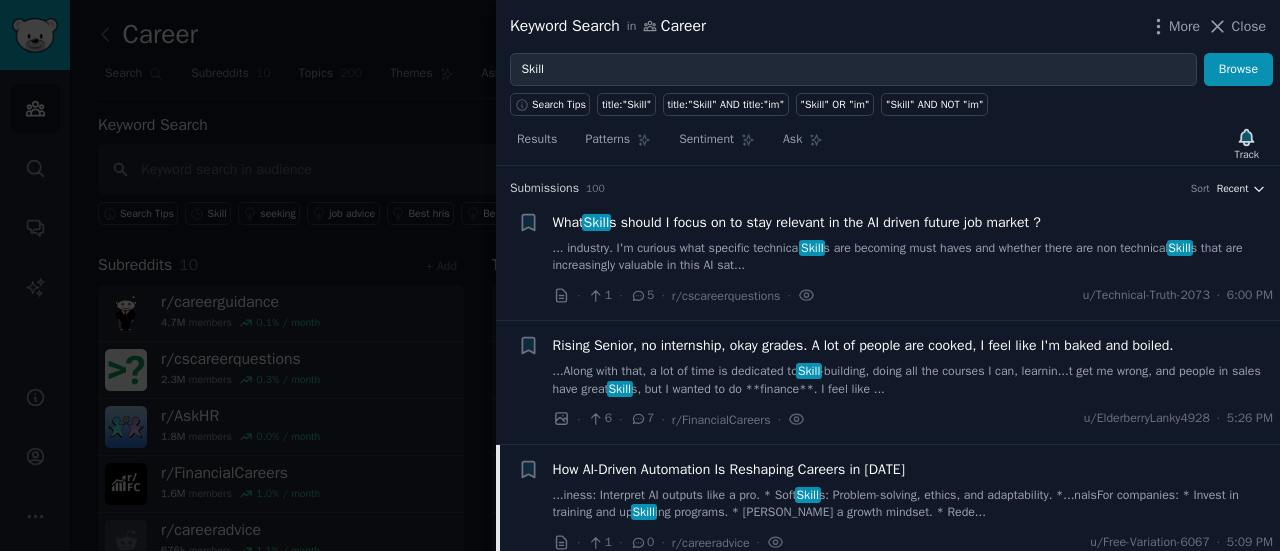 click on "Recent" at bounding box center [1233, 189] 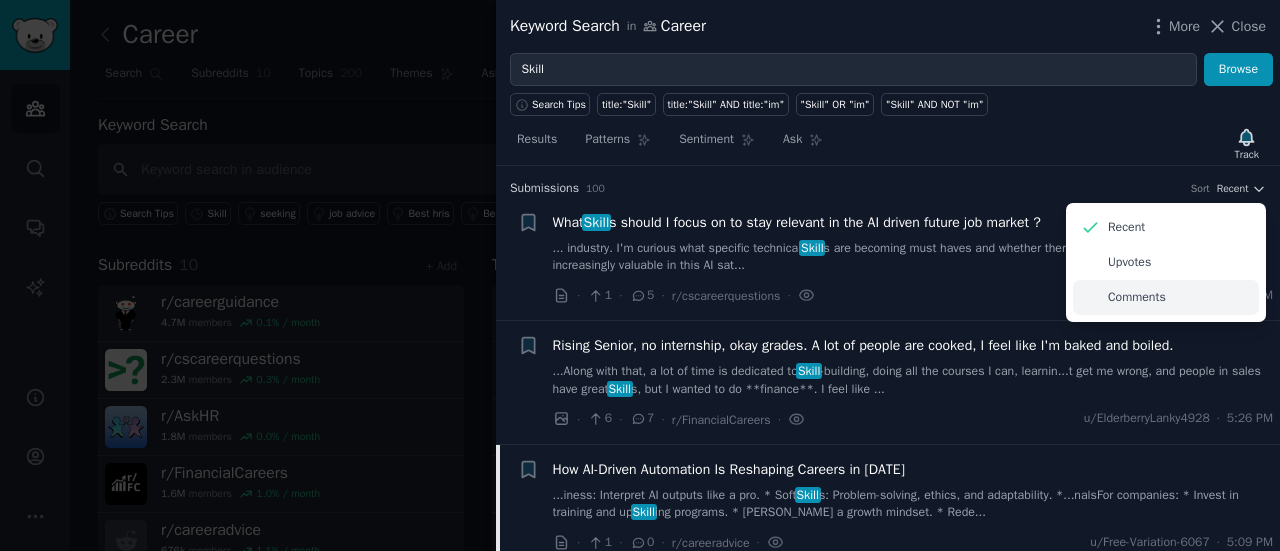 click on "Comments" at bounding box center (1137, 298) 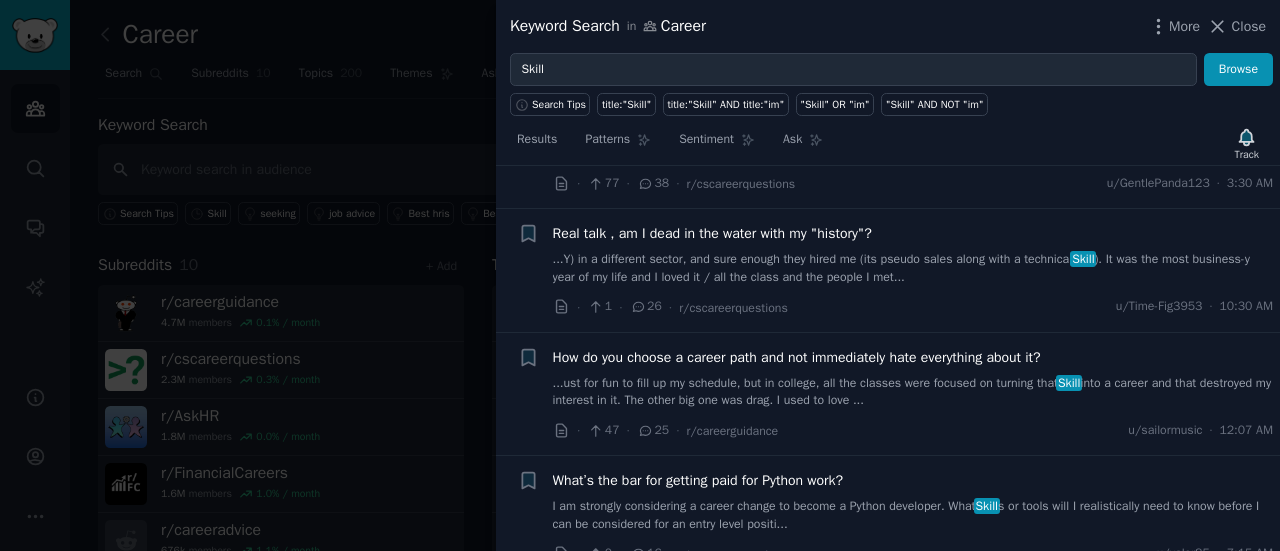 scroll, scrollTop: 360, scrollLeft: 0, axis: vertical 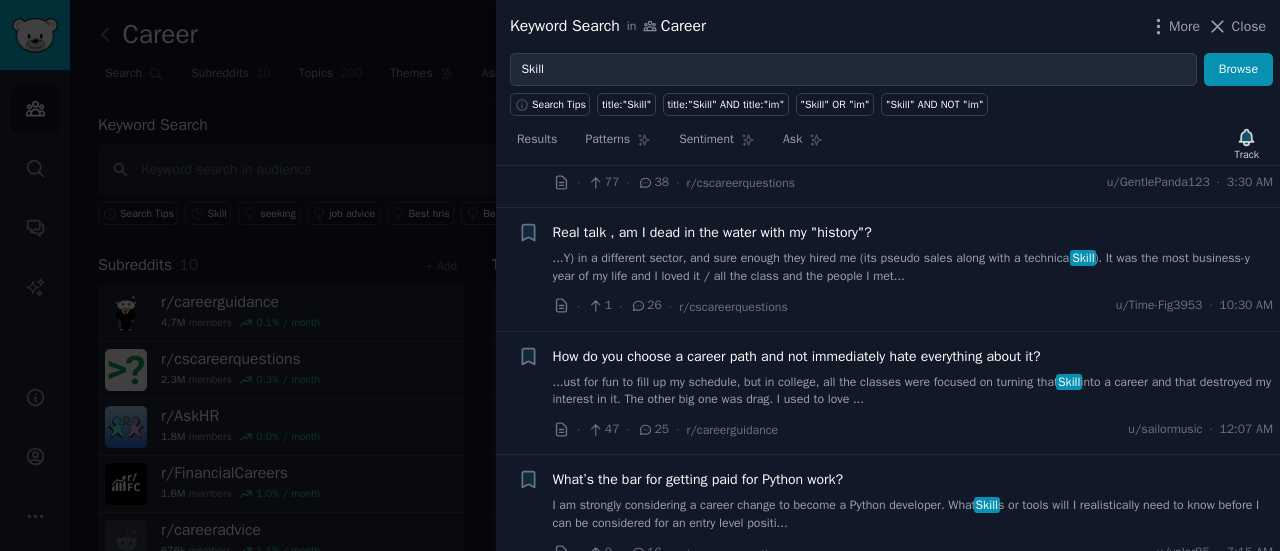 click on "...ust for fun to fill up my schedule, but in college, all the classes were focused on turning that  [PERSON_NAME]  into a career and that destroyed my interest in it.
The other big one was drag. I used to love ..." at bounding box center (913, 391) 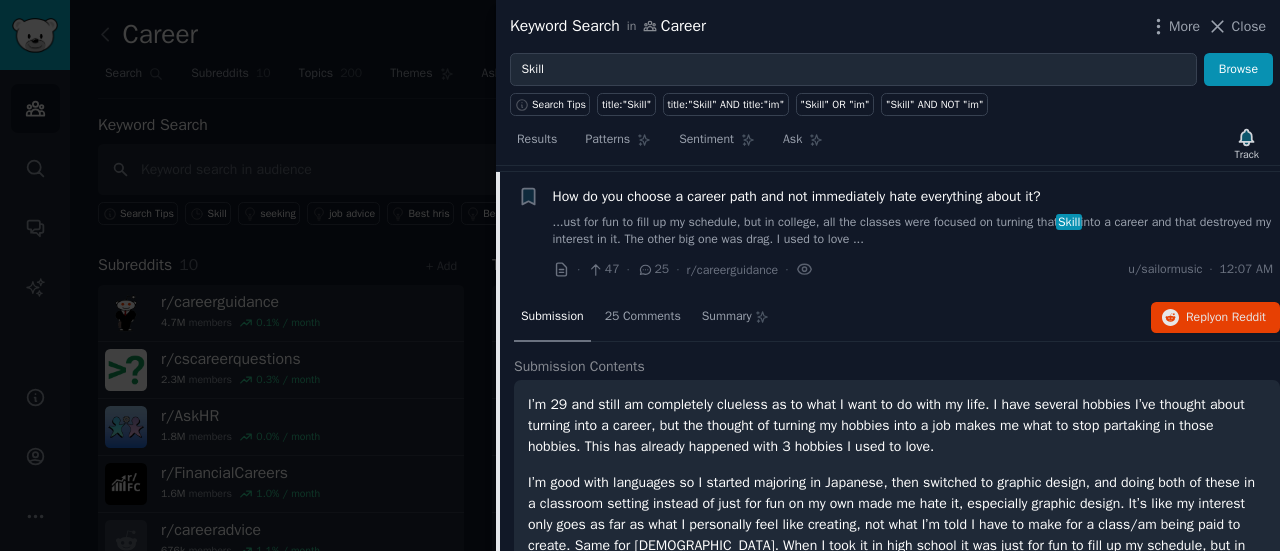 scroll, scrollTop: 524, scrollLeft: 0, axis: vertical 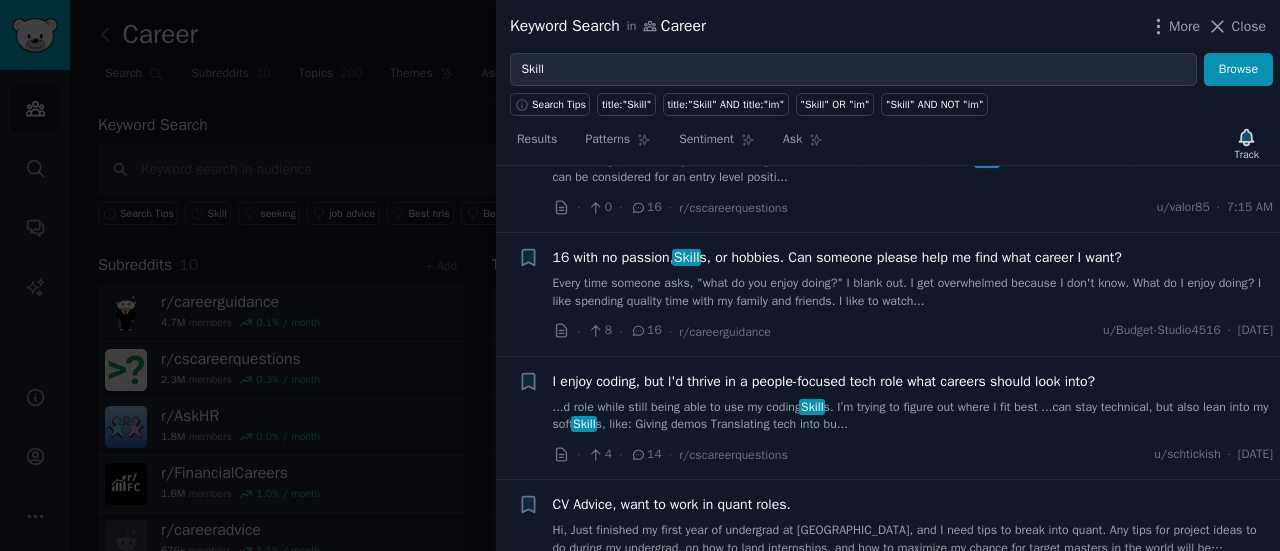 click on "Every time someone asks, "what do you enjoy doing?" I blank out. I get overwhelmed because I don't know. What do I enjoy doing? I like spending quality time with my family and friends. I like to watch..." at bounding box center [913, 292] 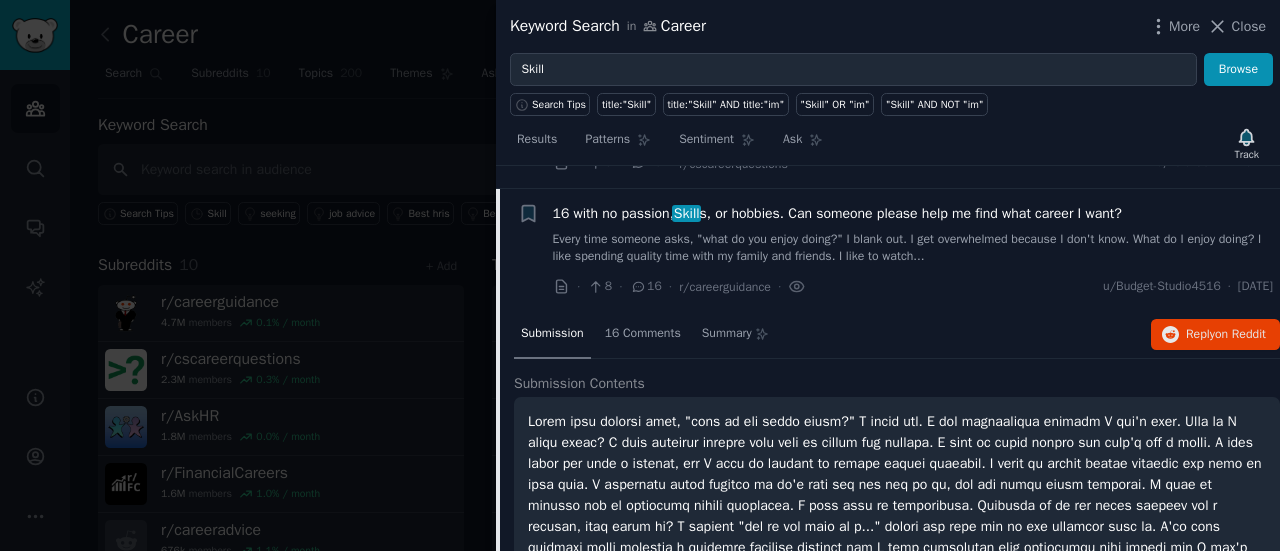 scroll, scrollTop: 770, scrollLeft: 0, axis: vertical 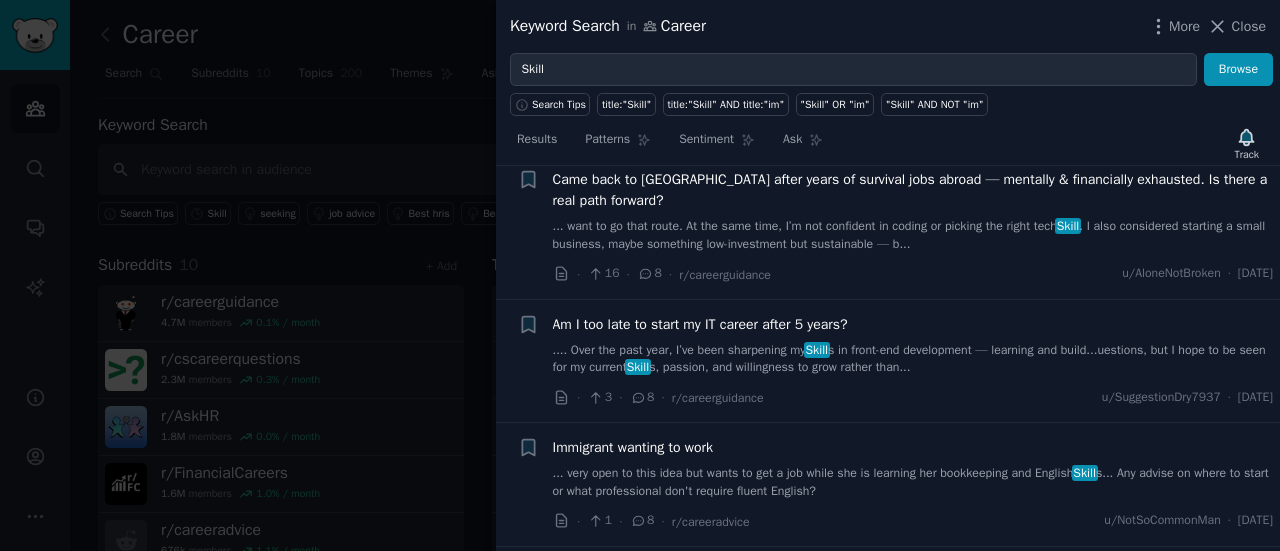 click on "....
Over the past year, I’ve been sharpening my  Skill s in front-end development — learning and build...uestions, but I hope to be seen for my current  Skill s, passion, and willingness to grow rather than..." at bounding box center (913, 359) 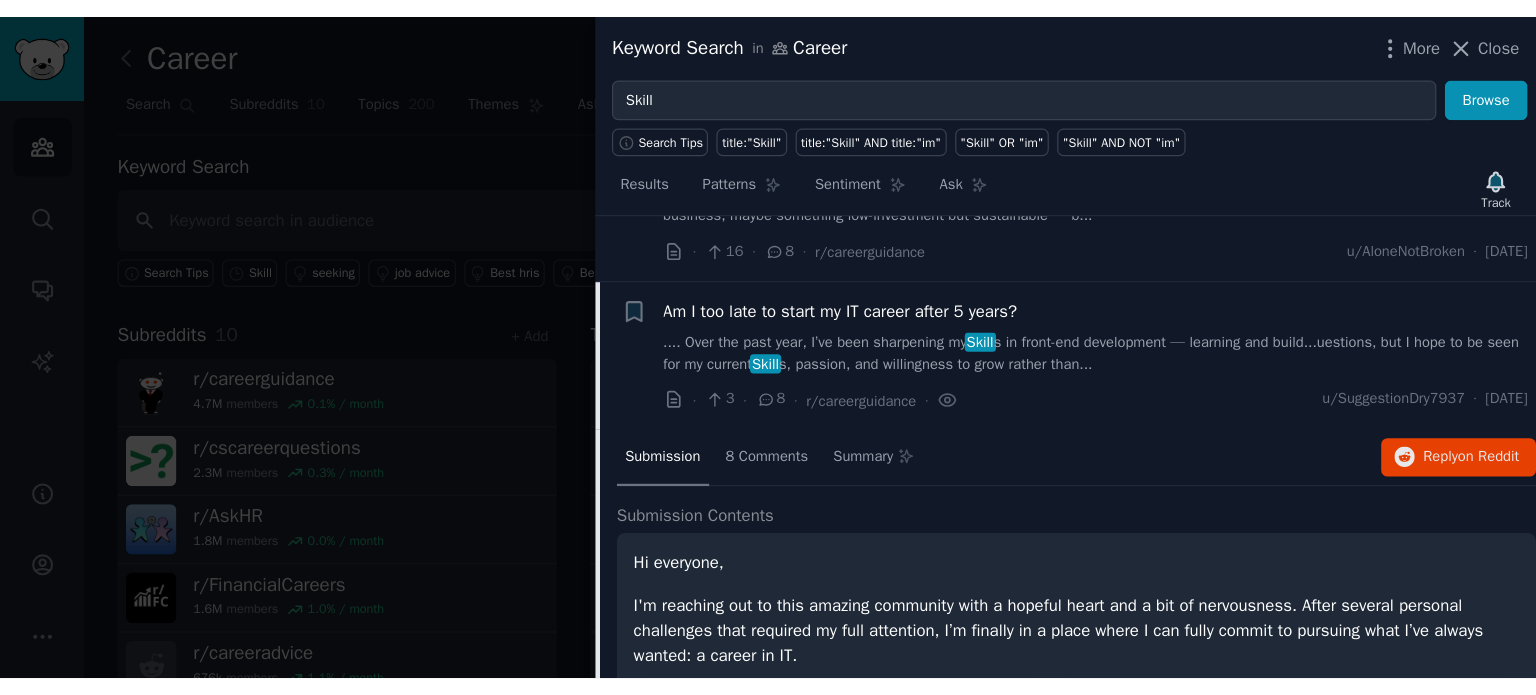 scroll, scrollTop: 1562, scrollLeft: 0, axis: vertical 